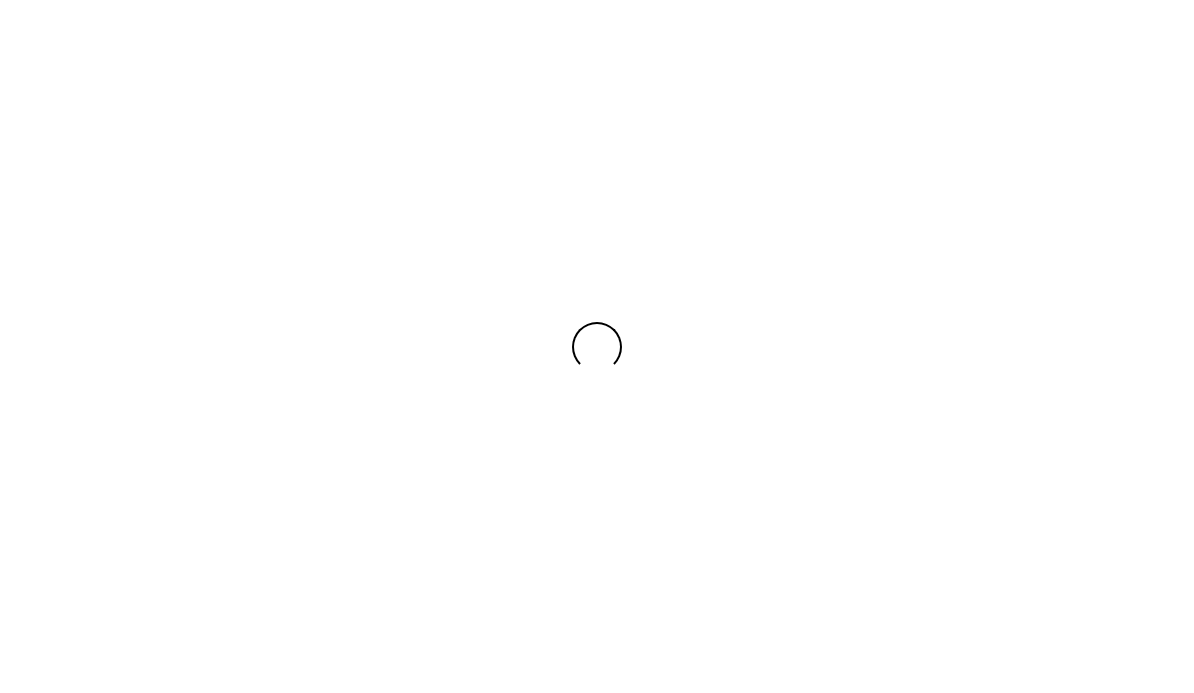 scroll, scrollTop: 0, scrollLeft: 0, axis: both 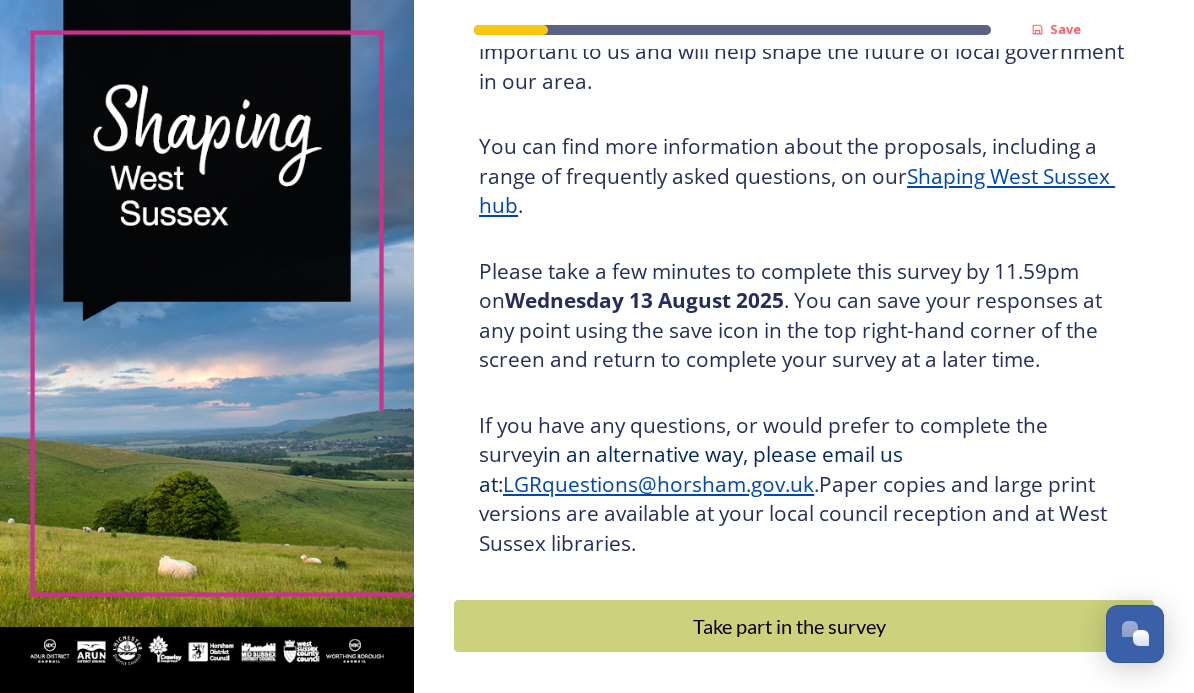 click on "Take part in the survey" at bounding box center (789, 626) 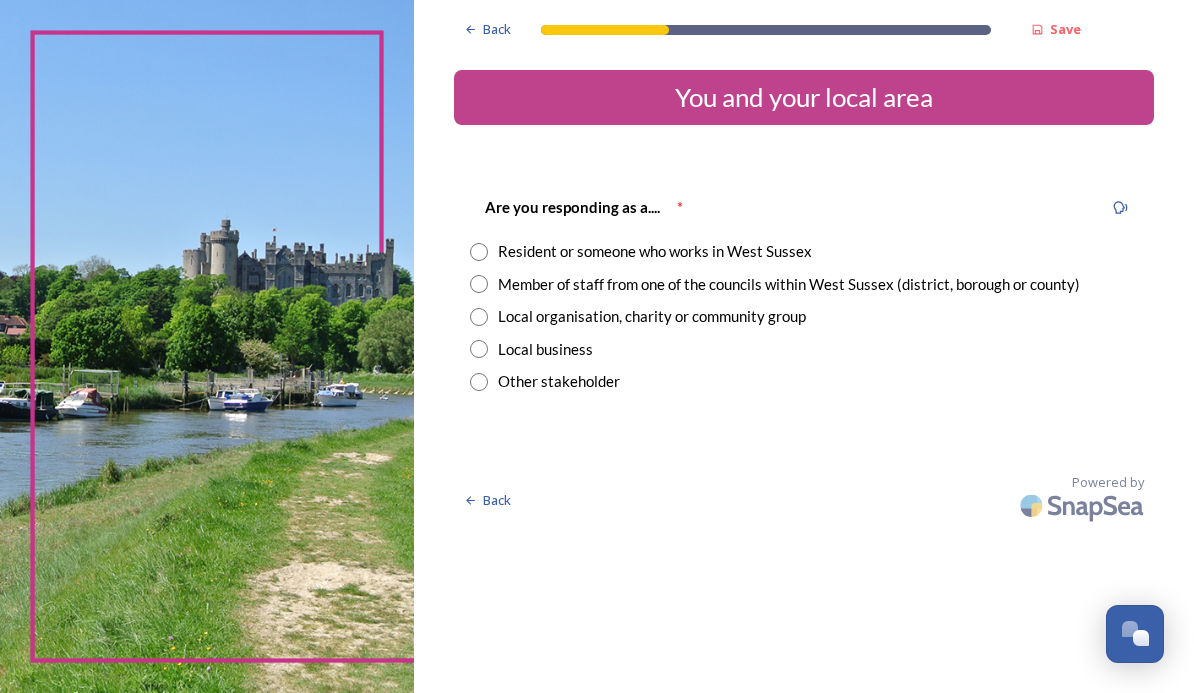 click at bounding box center [479, 252] 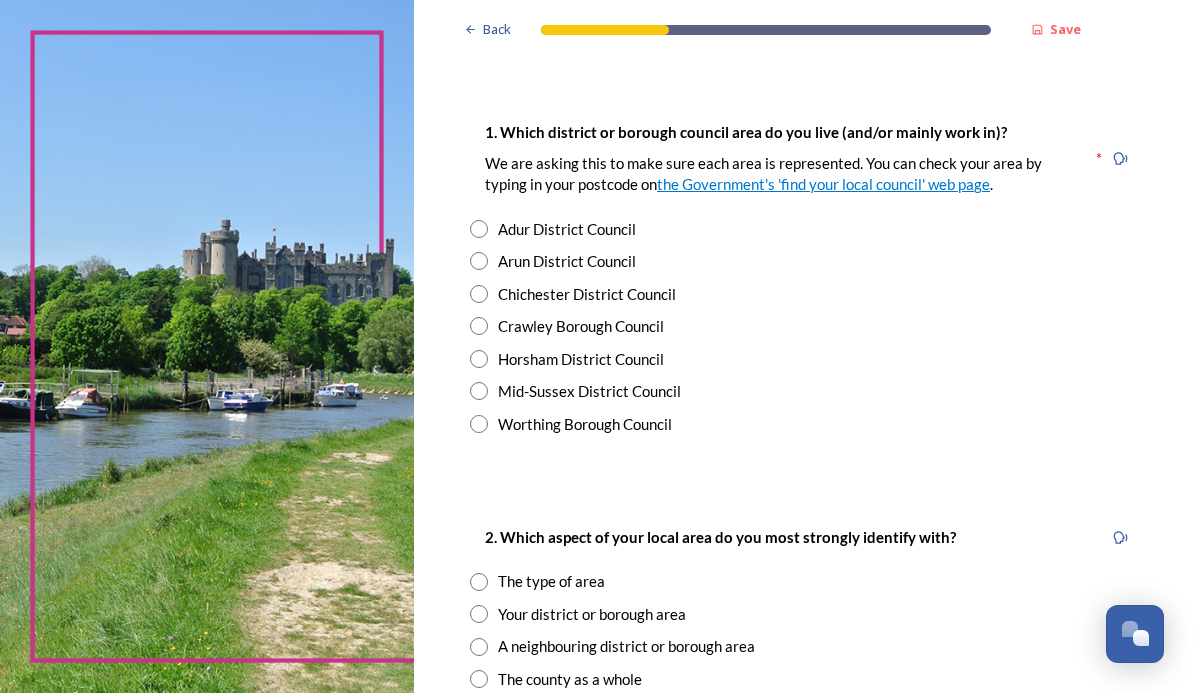 scroll, scrollTop: 363, scrollLeft: 0, axis: vertical 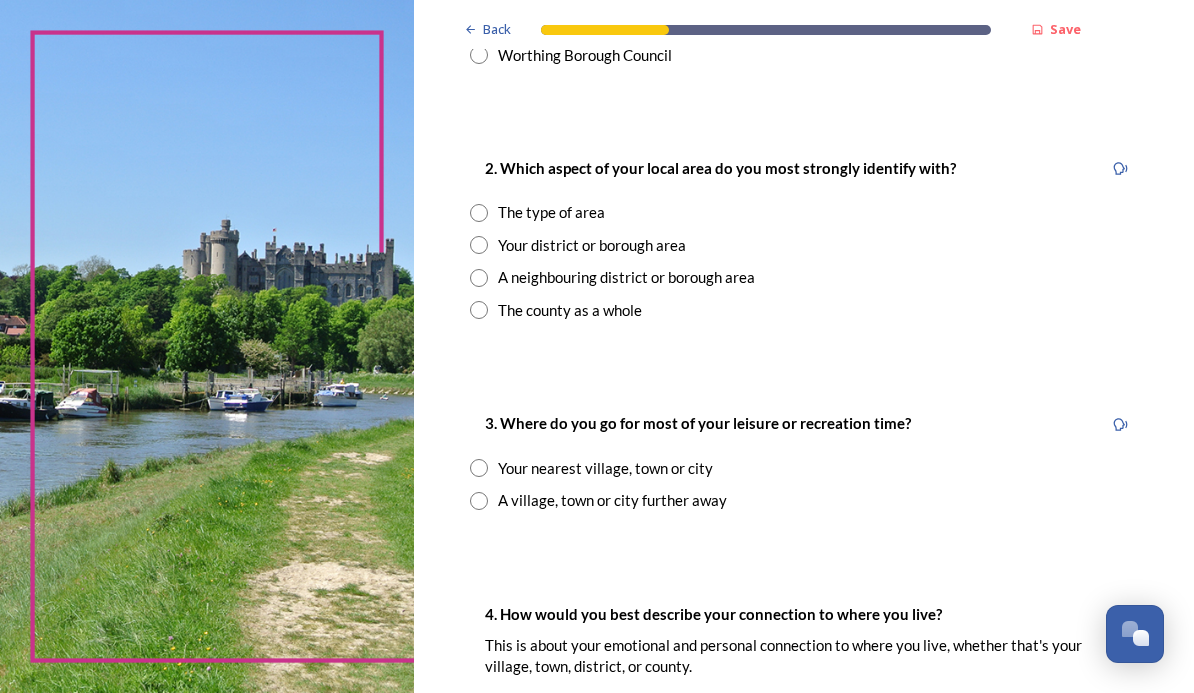 click at bounding box center [479, 213] 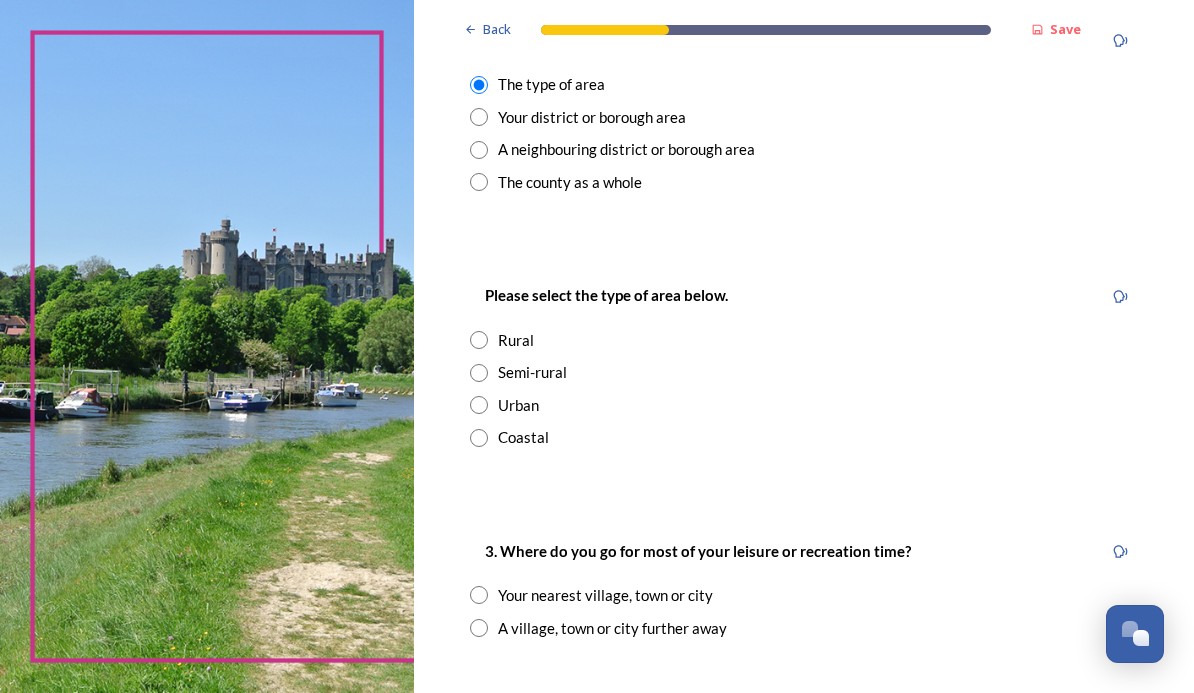 scroll, scrollTop: 859, scrollLeft: 0, axis: vertical 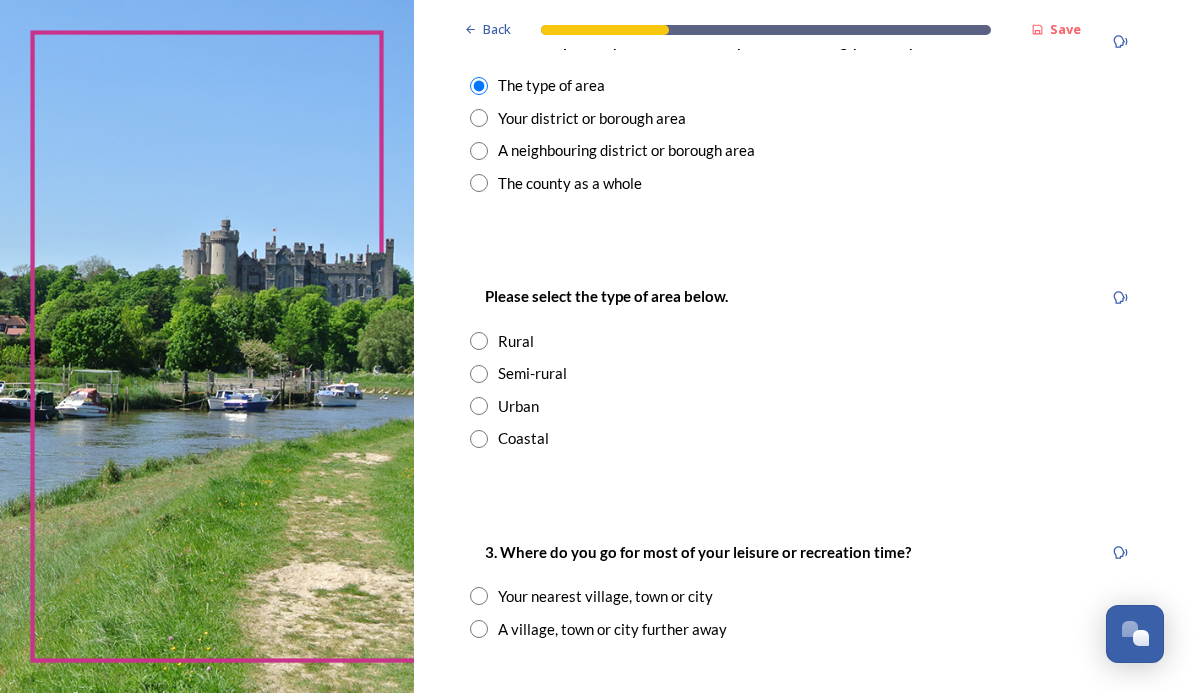 click at bounding box center [479, 374] 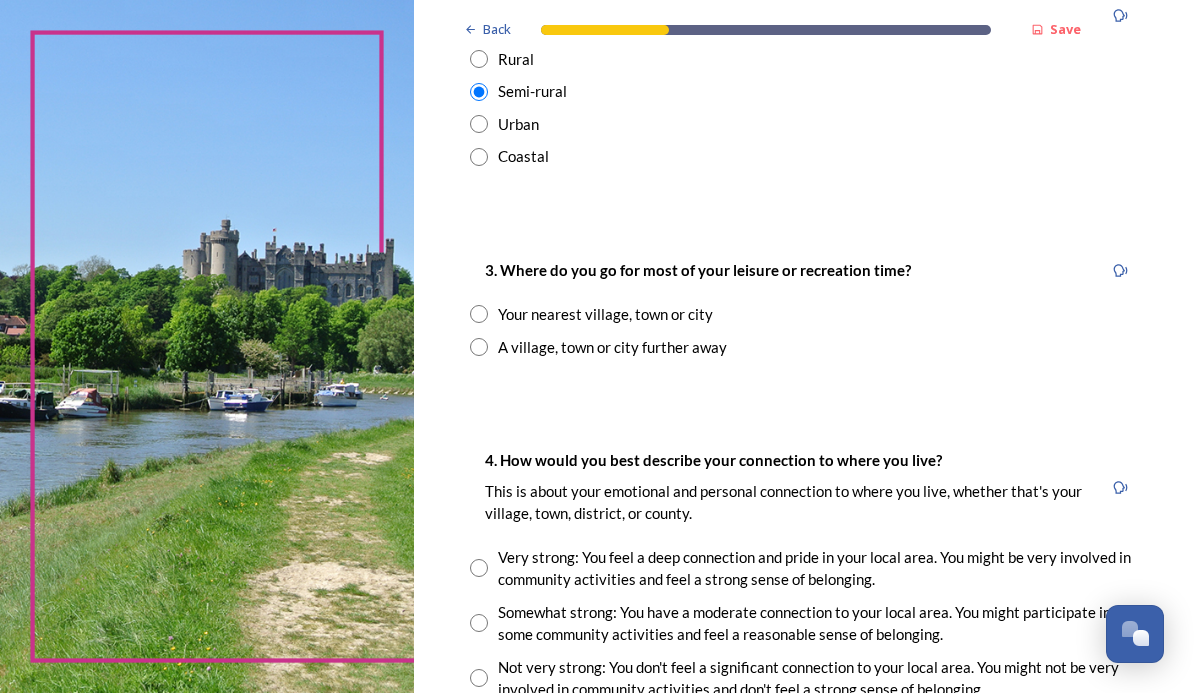 scroll, scrollTop: 1141, scrollLeft: 0, axis: vertical 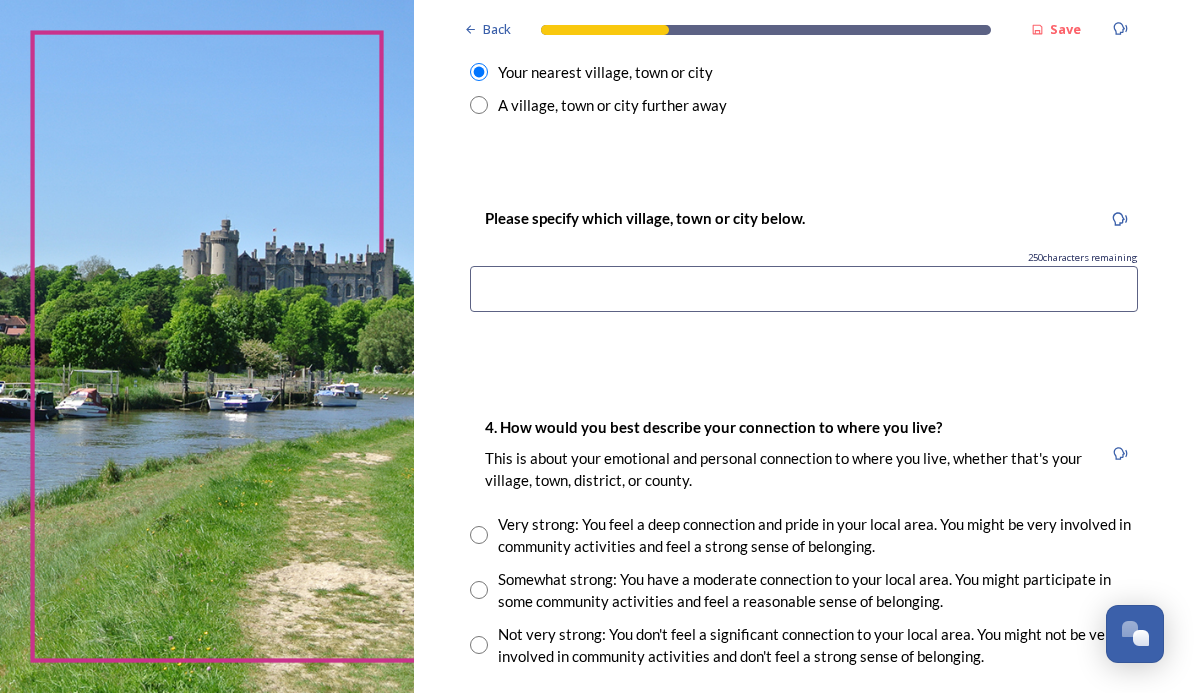 click at bounding box center [804, 289] 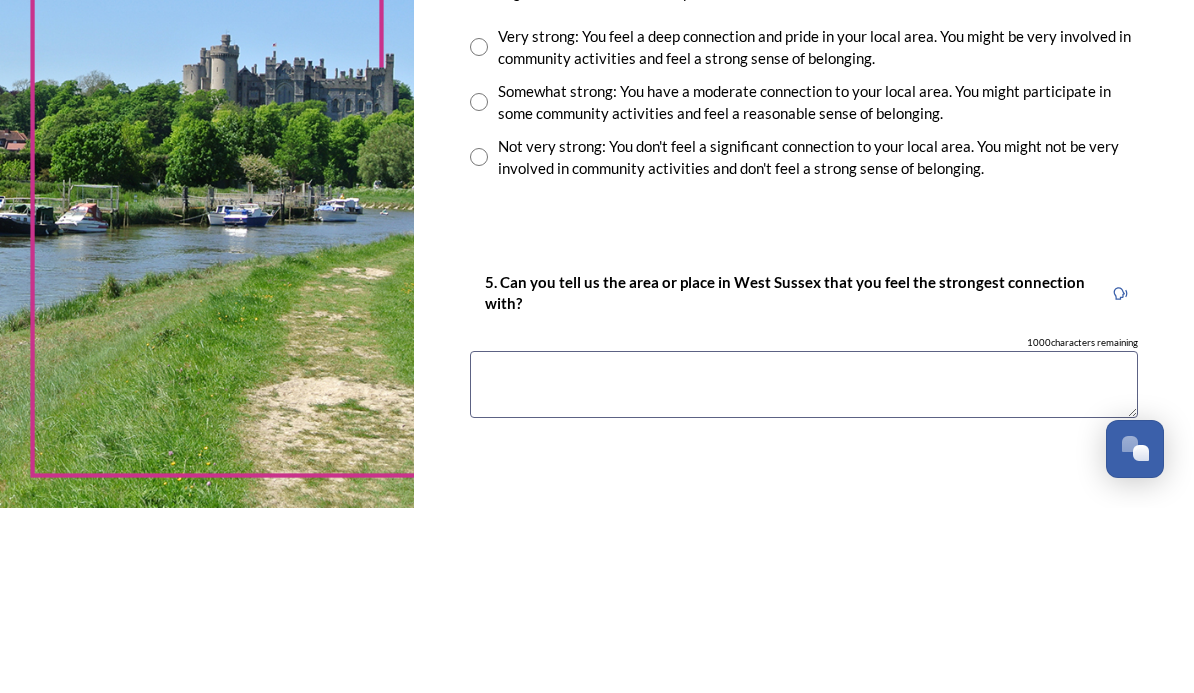 scroll, scrollTop: 1686, scrollLeft: 0, axis: vertical 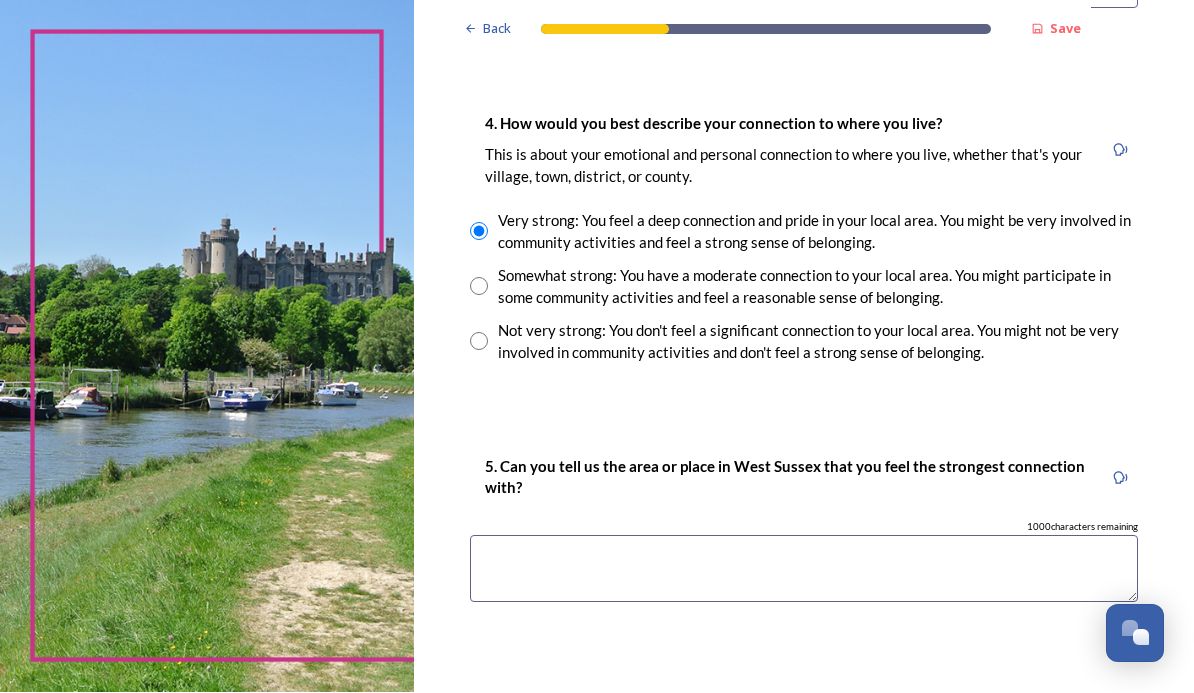 click at bounding box center (804, 569) 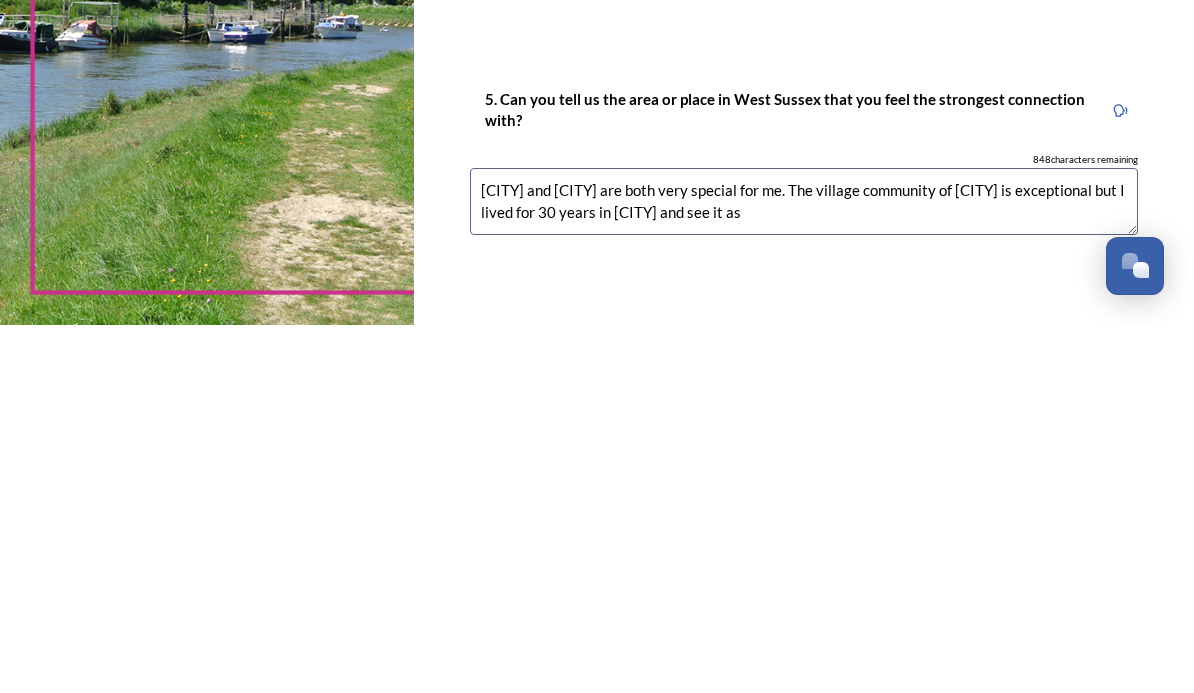 click on "[CITY] and [CITY] are both very special for me. The village community of [CITY] is exceptional but I lived for 30 years in [CITY] and see it as" at bounding box center [804, 569] 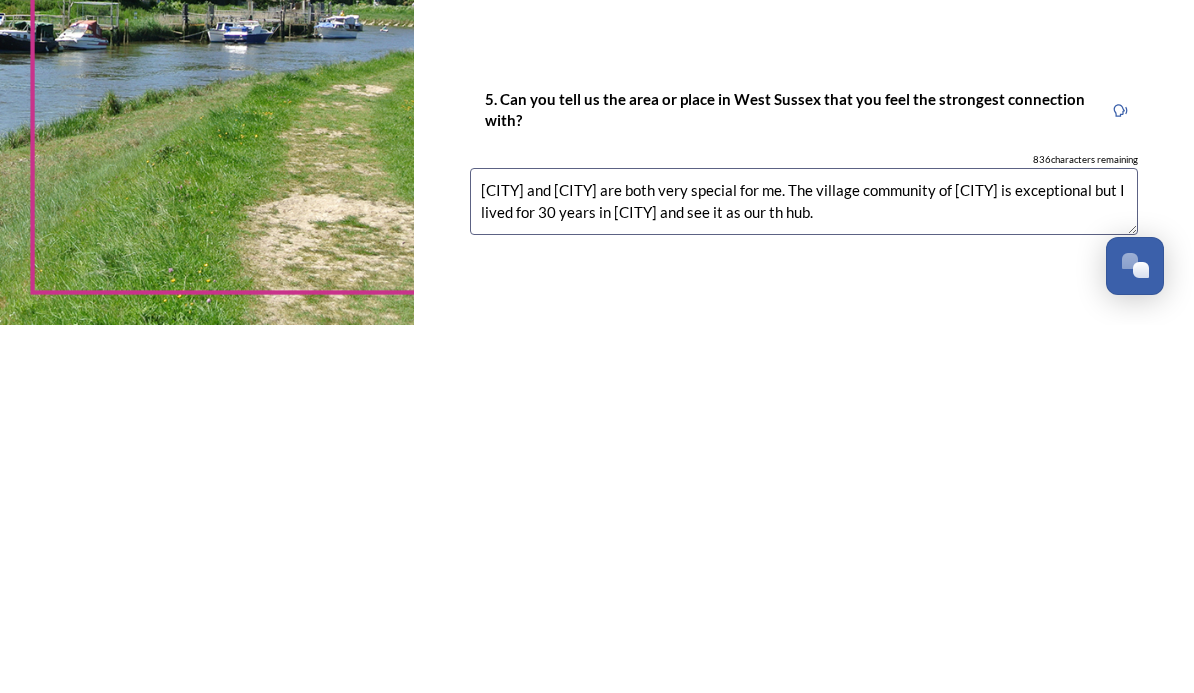 click on "[CITY] and [CITY] are both very special for me. The village community of [CITY] is exceptional but I lived for 30 years in [CITY] and see it as our th hub." at bounding box center [804, 569] 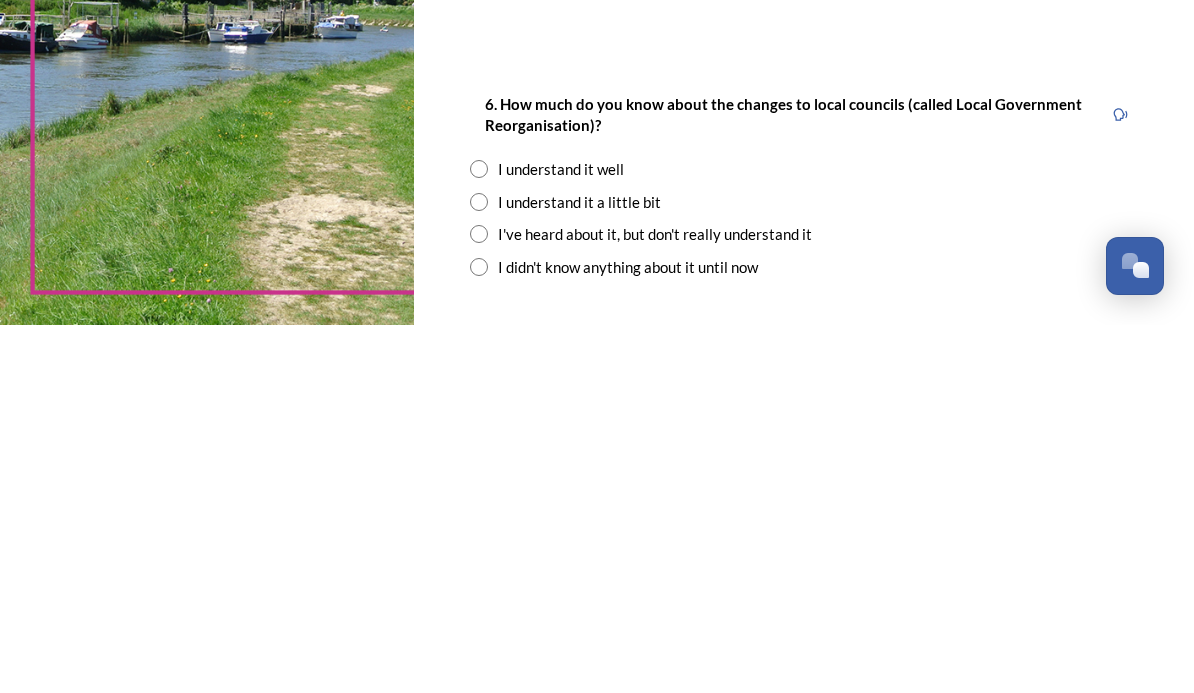scroll, scrollTop: 1938, scrollLeft: 0, axis: vertical 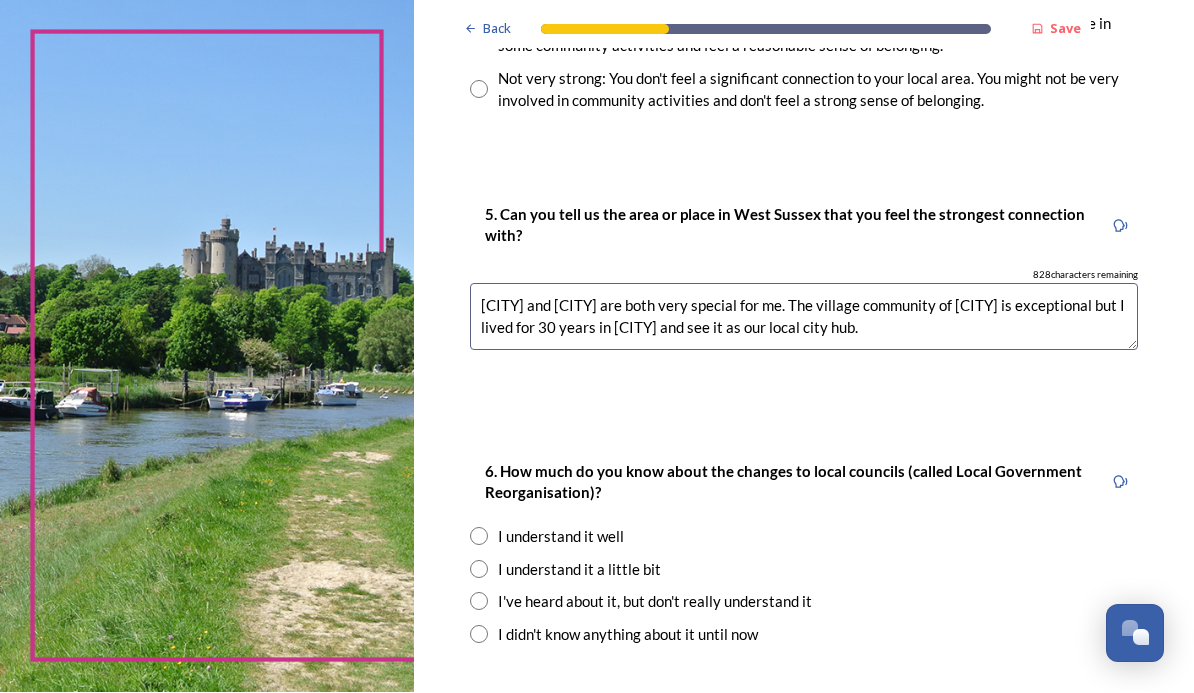 click at bounding box center [479, 537] 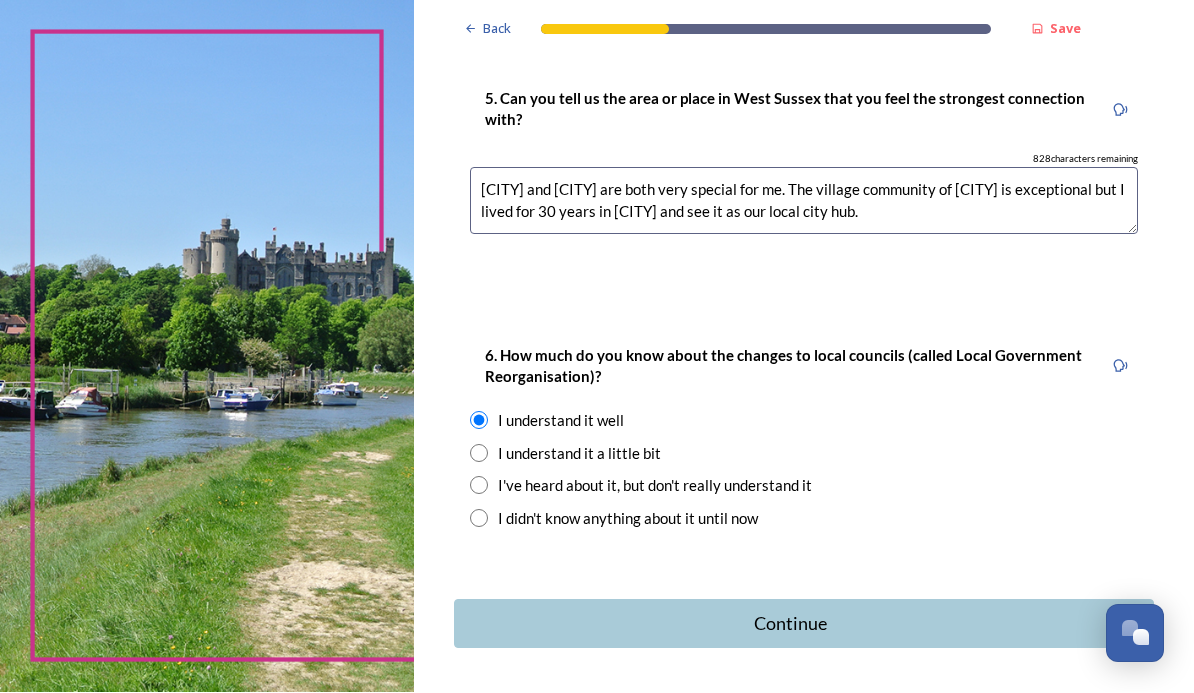 scroll, scrollTop: 2053, scrollLeft: 0, axis: vertical 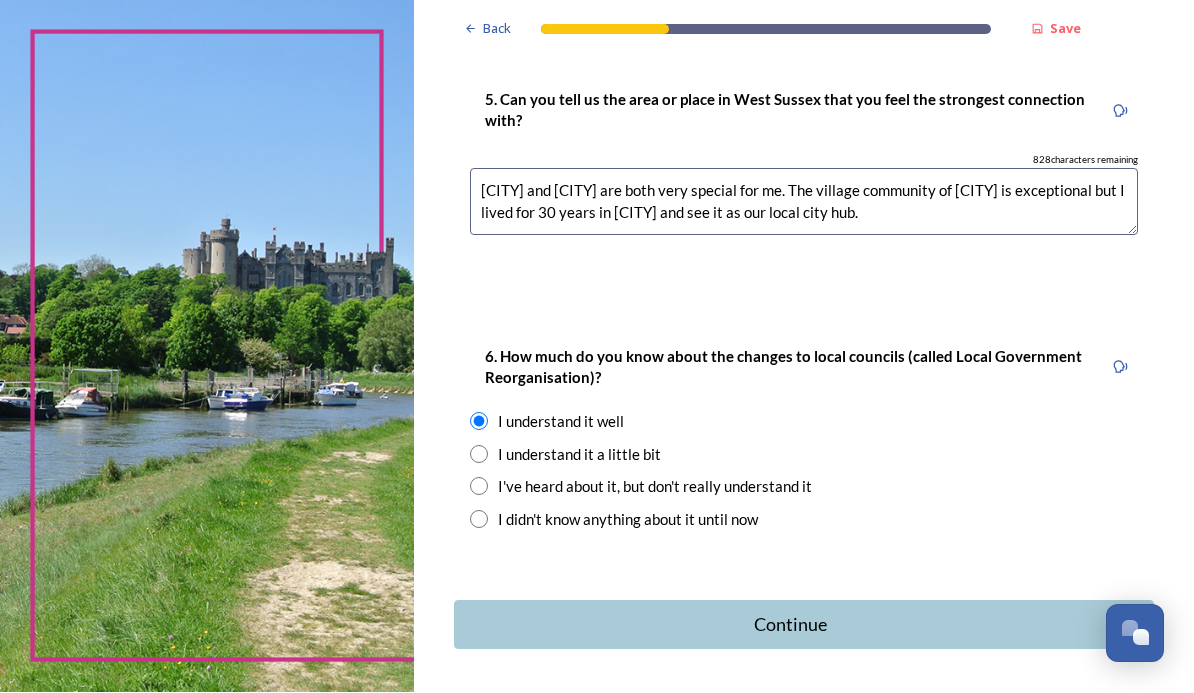 click on "Continue" at bounding box center [790, 625] 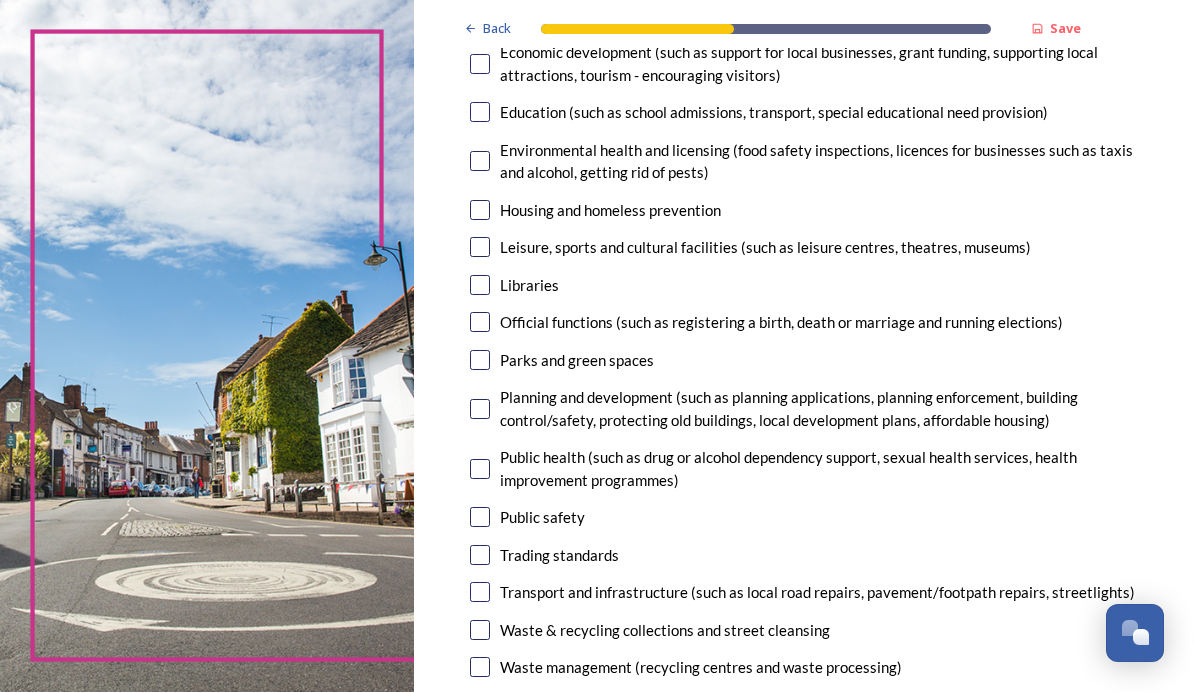 scroll, scrollTop: 459, scrollLeft: 0, axis: vertical 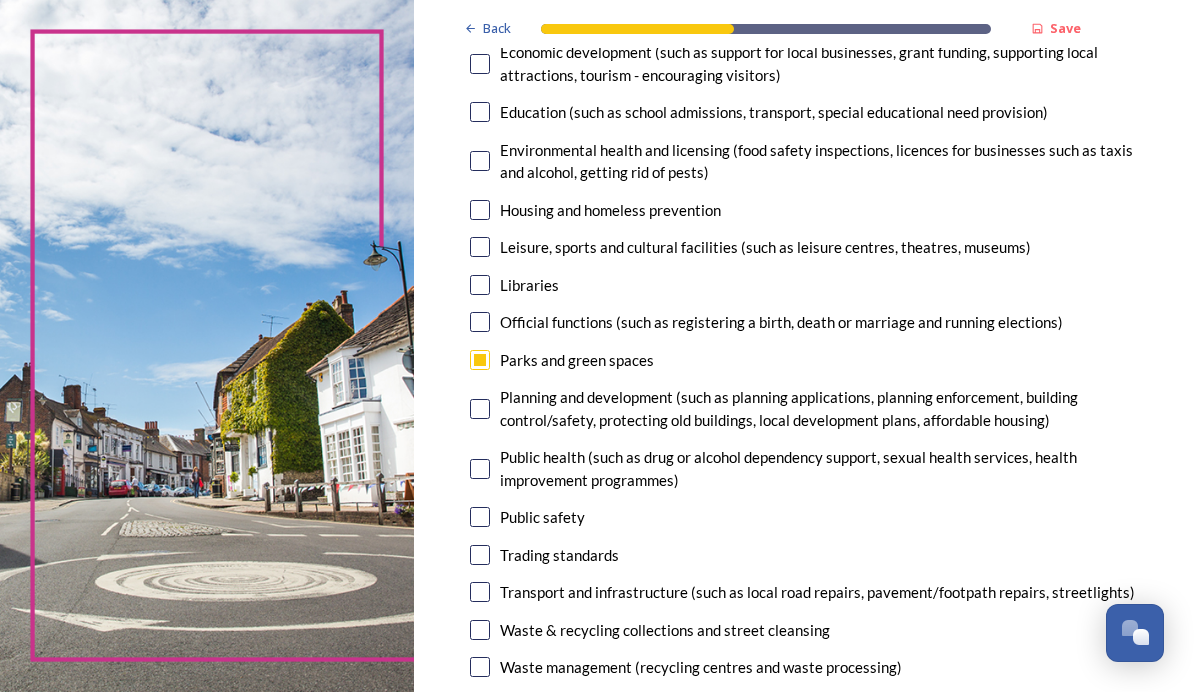 click at bounding box center (480, 593) 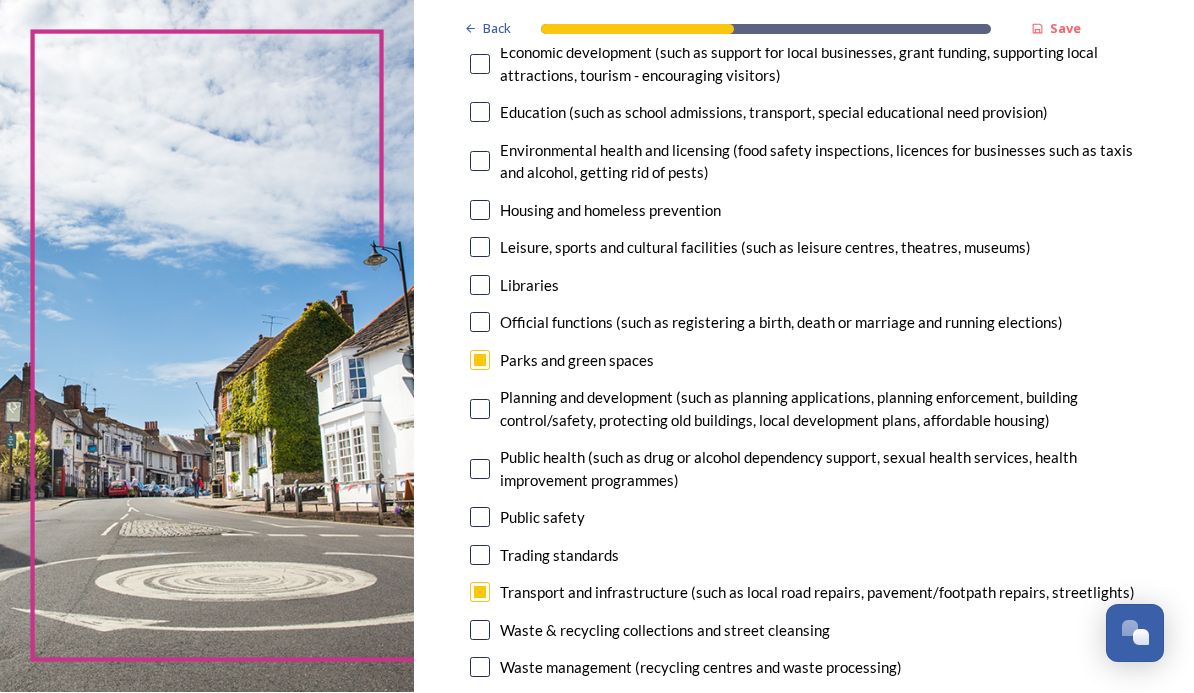 click at bounding box center (480, 631) 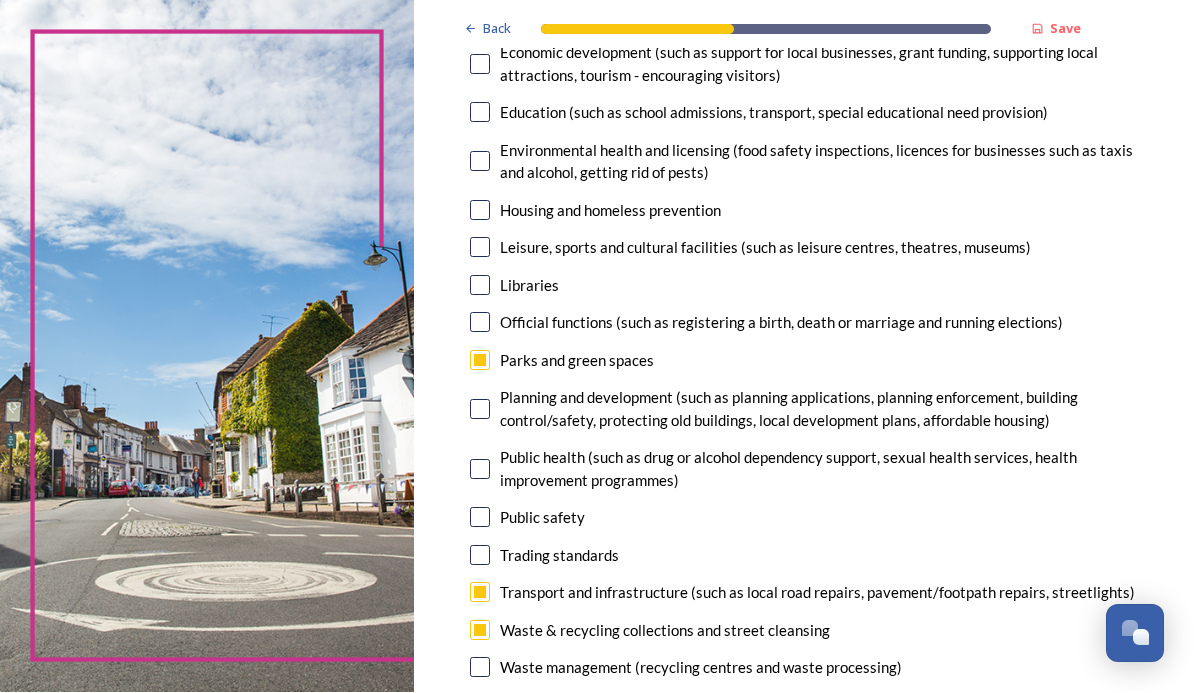 click at bounding box center (480, 668) 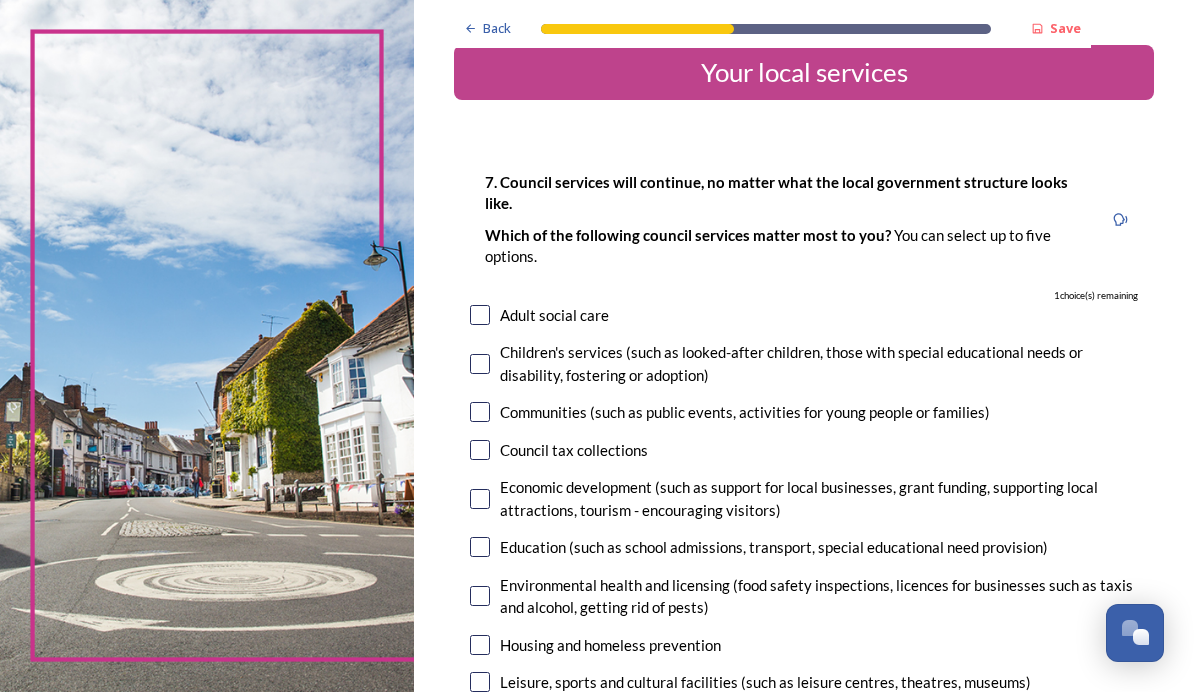 scroll, scrollTop: 24, scrollLeft: 0, axis: vertical 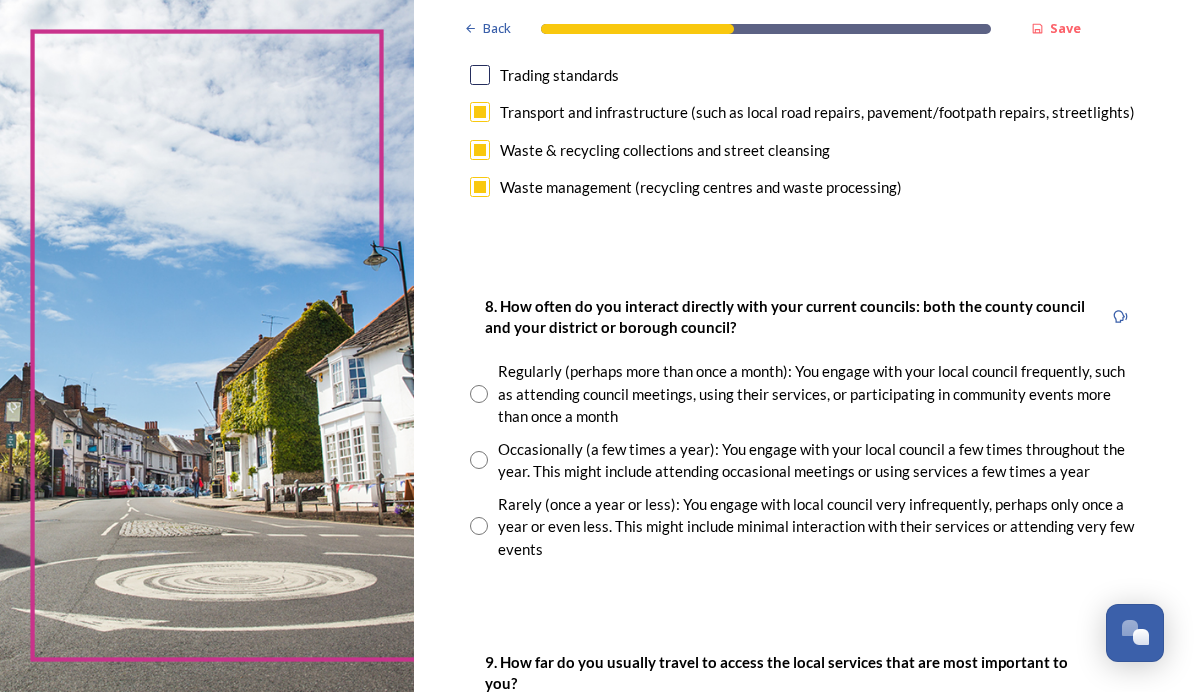 click at bounding box center (479, 395) 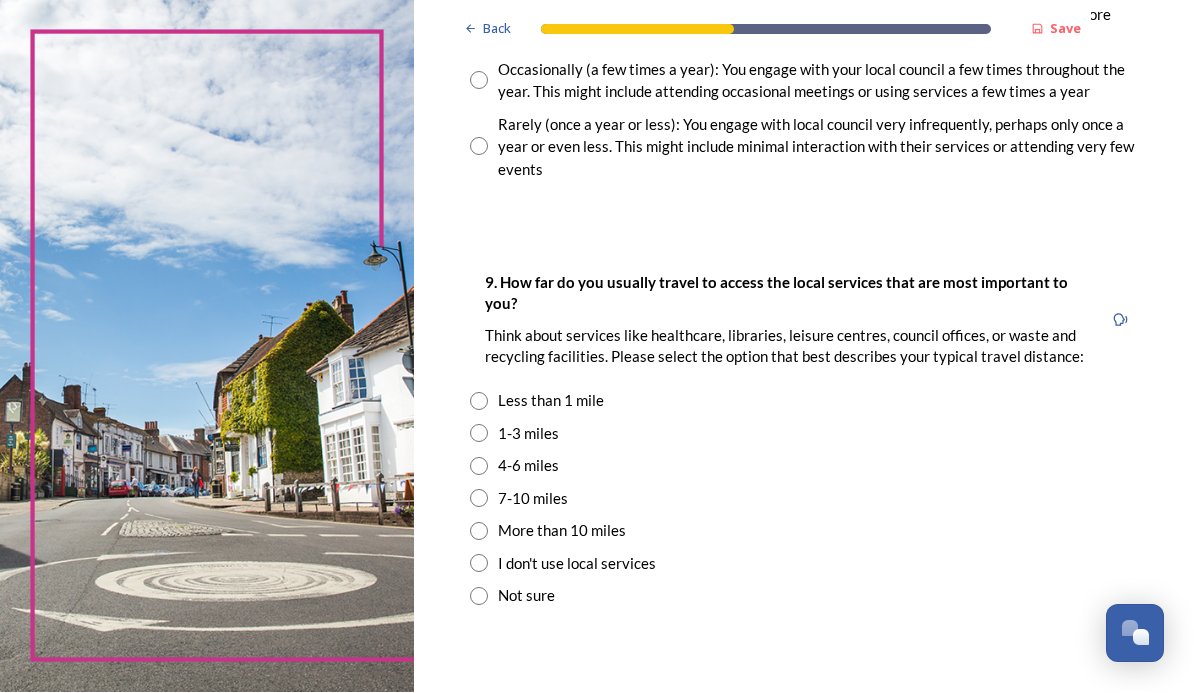 scroll, scrollTop: 1319, scrollLeft: 0, axis: vertical 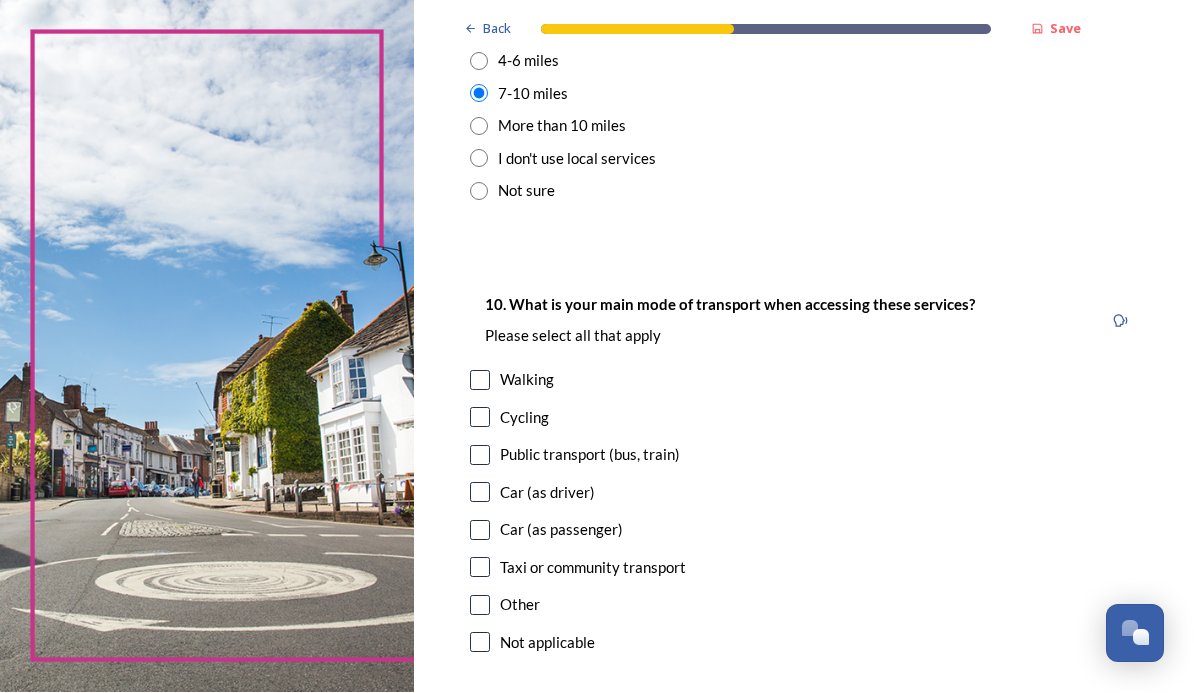 click at bounding box center [480, 456] 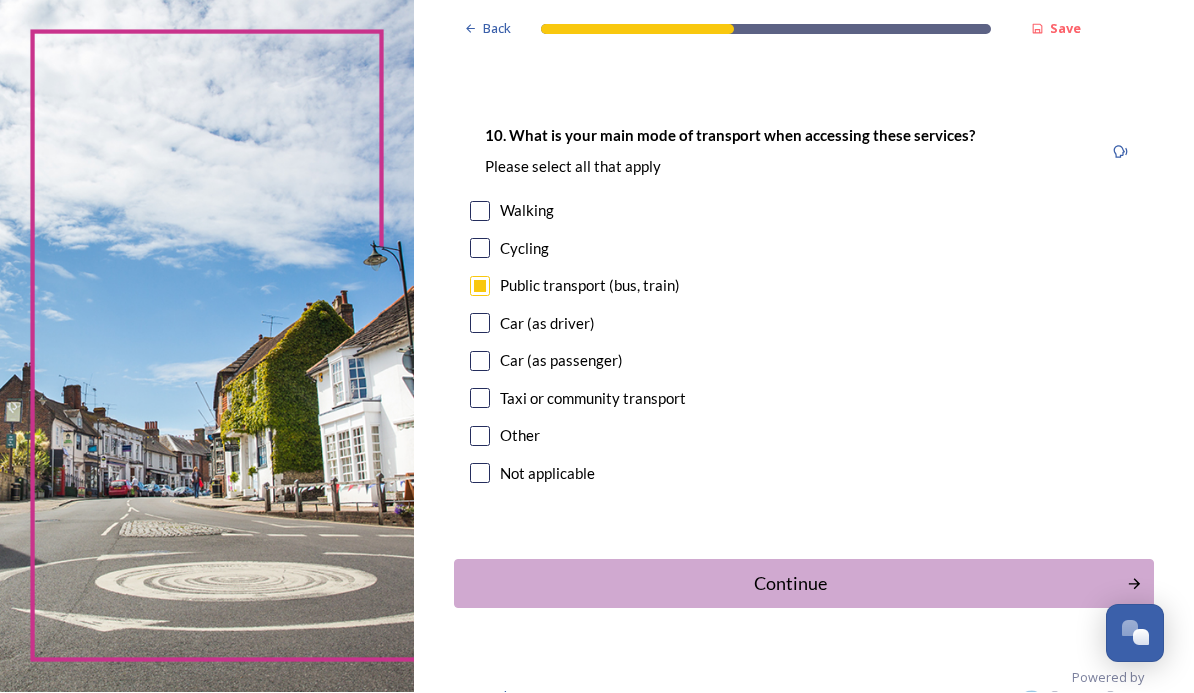 scroll, scrollTop: 1892, scrollLeft: 0, axis: vertical 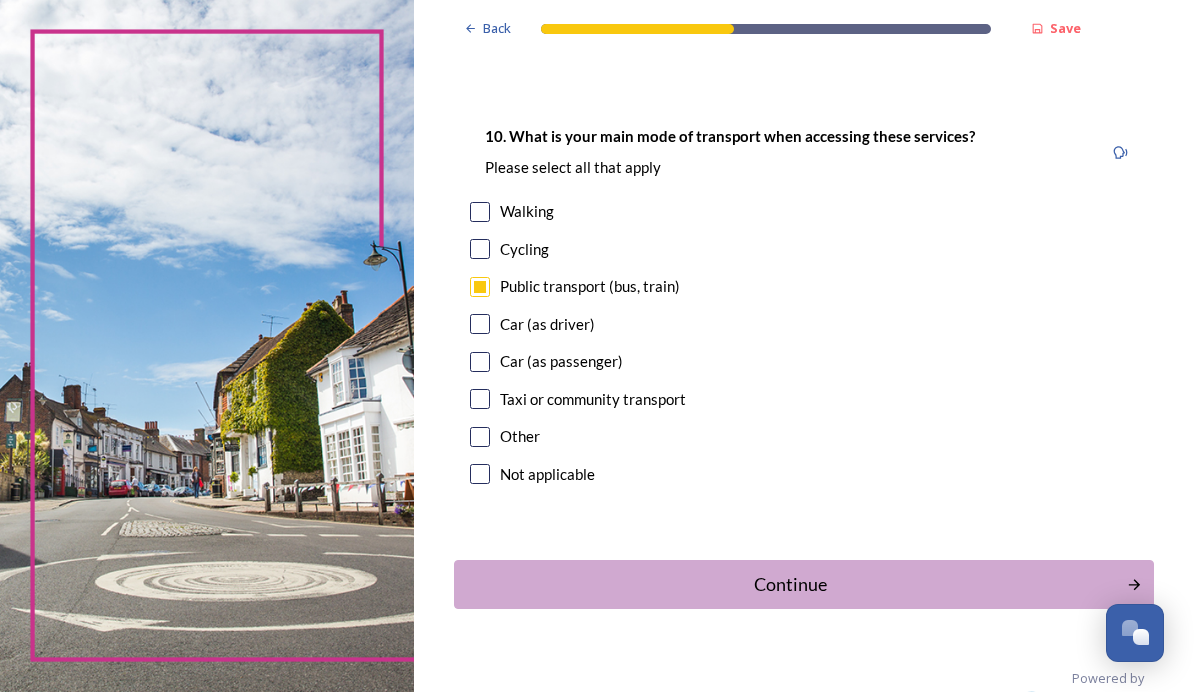 click on "Continue" at bounding box center [790, 585] 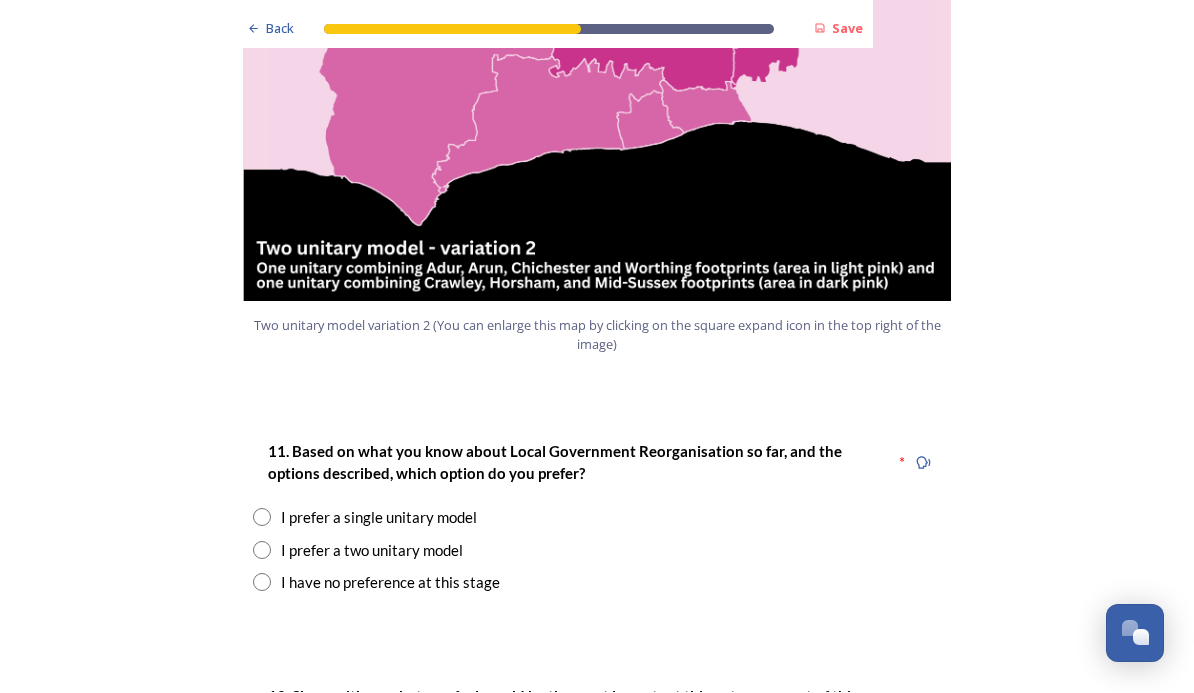 scroll, scrollTop: 2298, scrollLeft: 0, axis: vertical 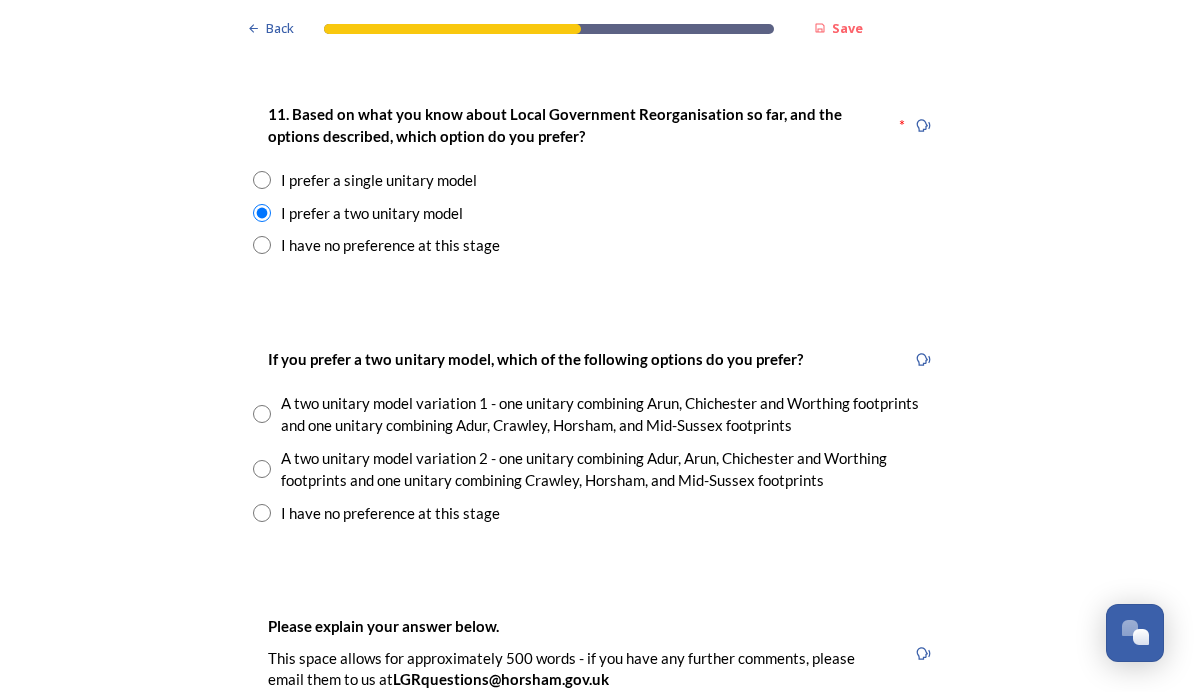 click at bounding box center (262, 470) 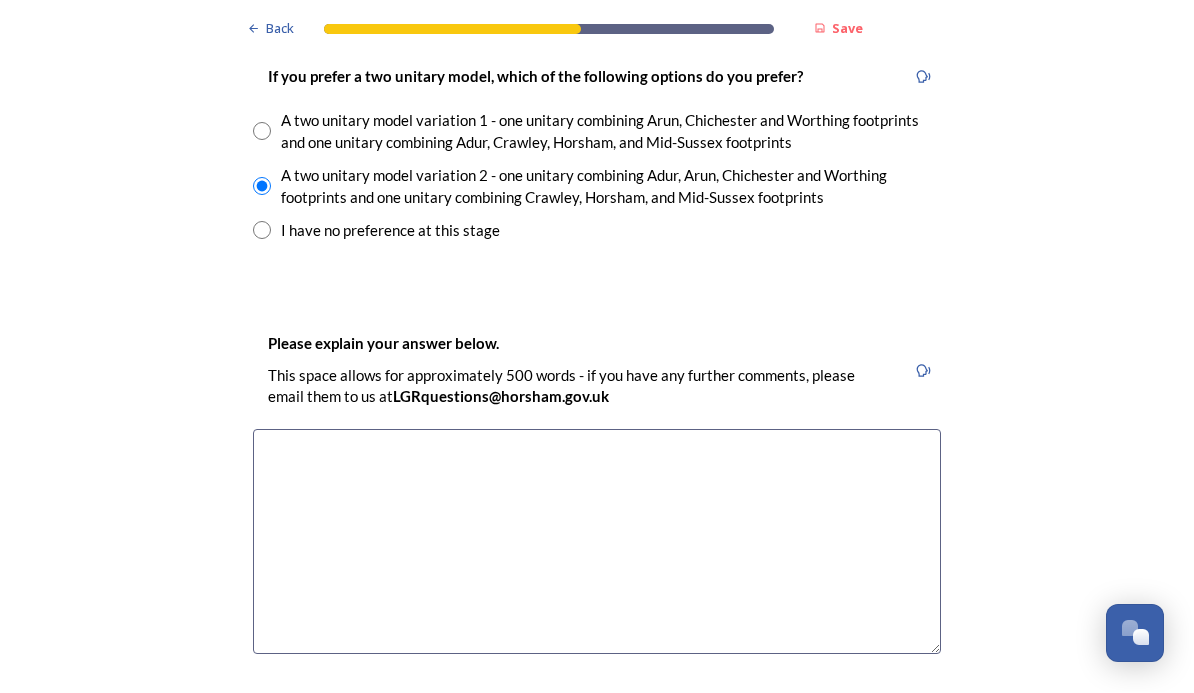 scroll, scrollTop: 2918, scrollLeft: 0, axis: vertical 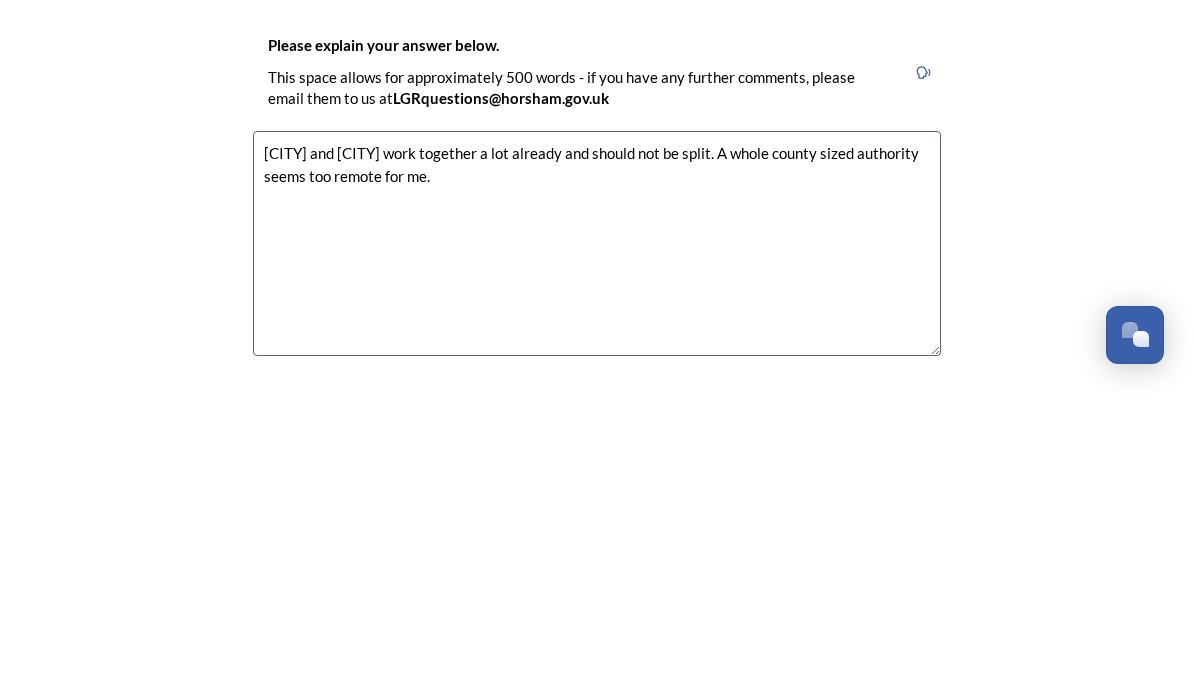 click on "[CITY] and [CITY] work together a lot already and should not be split. A whole county sized authority seems too remote for me." at bounding box center [597, 542] 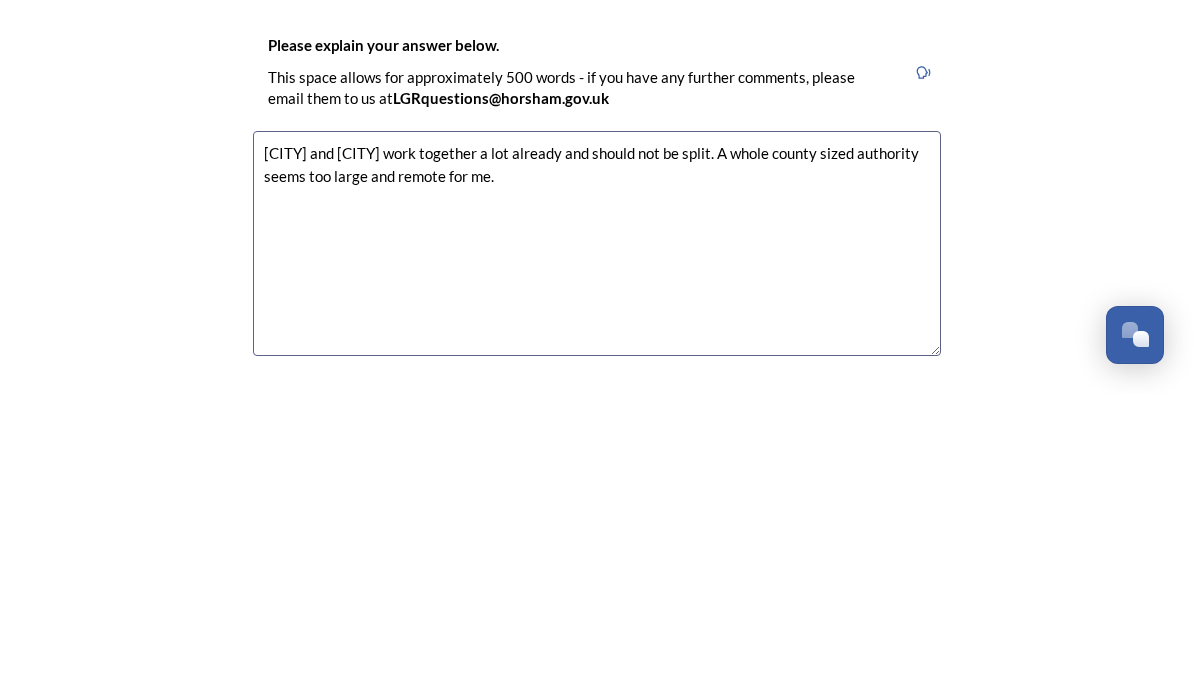 click on "[CITY] and [CITY] work together a lot already and should not be split. A whole county sized authority seems too large and remote for me." at bounding box center [597, 542] 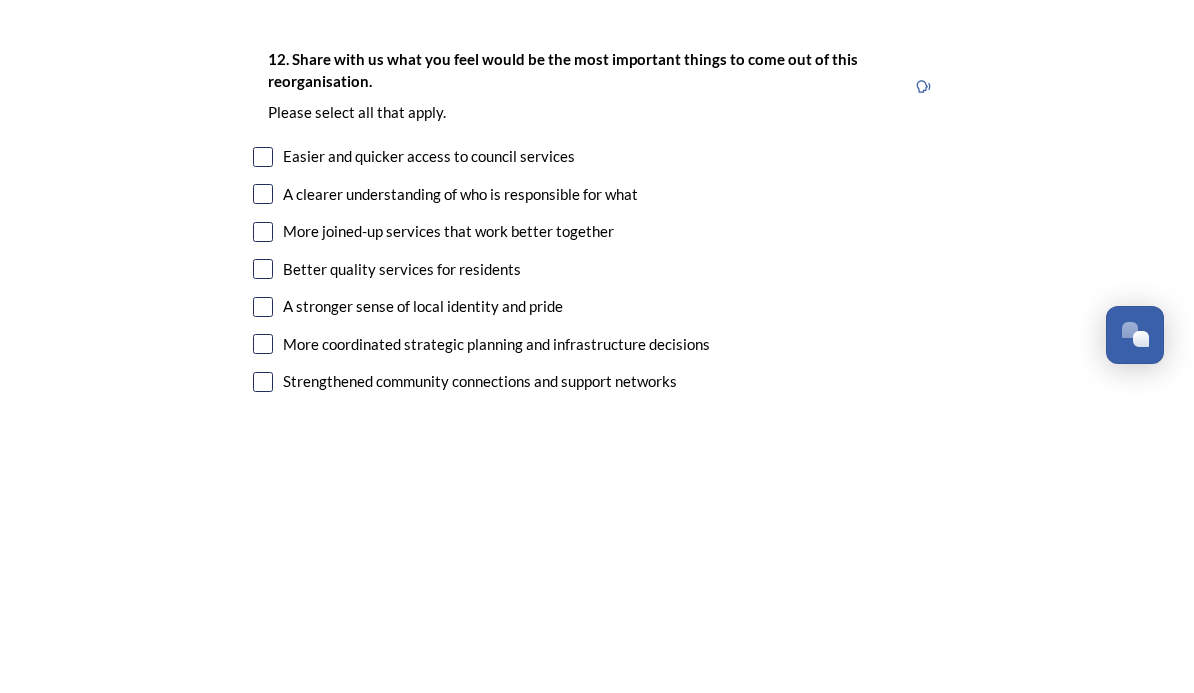 scroll, scrollTop: 3335, scrollLeft: 0, axis: vertical 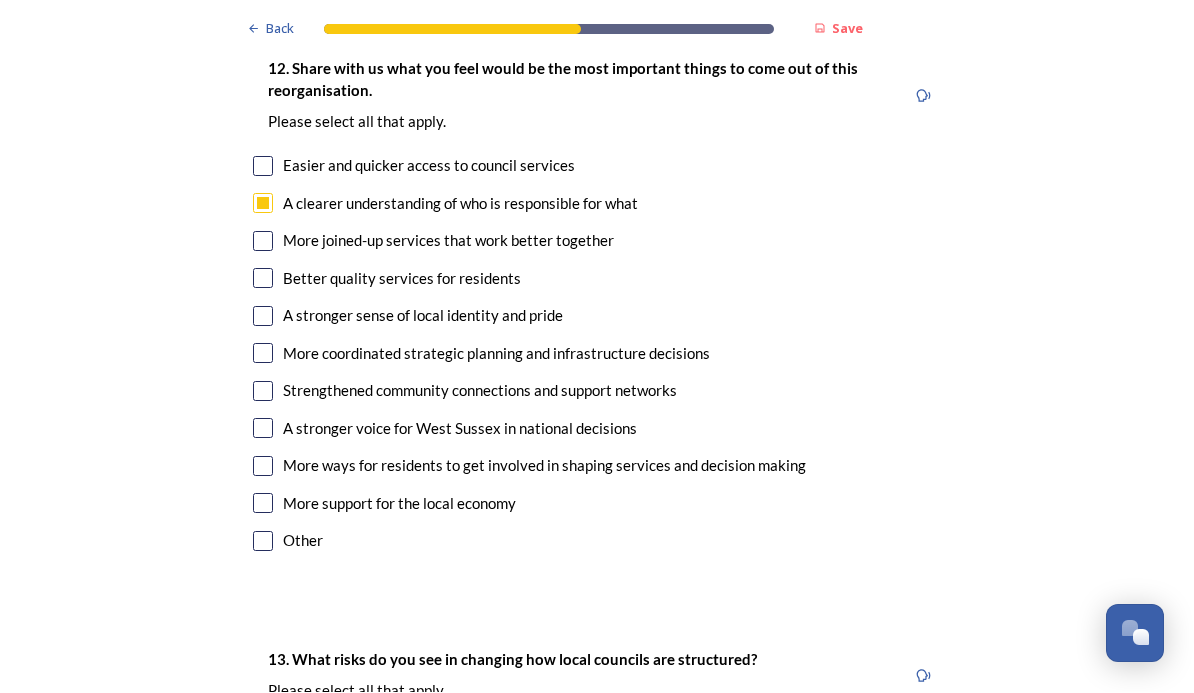 click at bounding box center [263, 317] 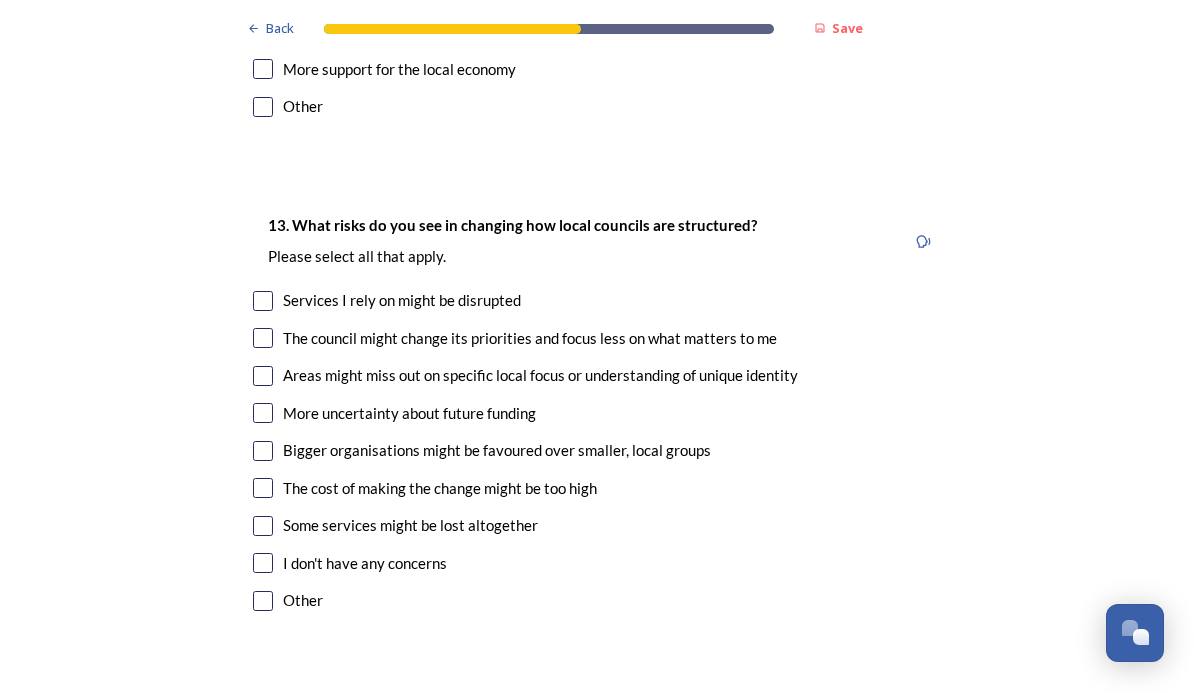 scroll, scrollTop: 4058, scrollLeft: 0, axis: vertical 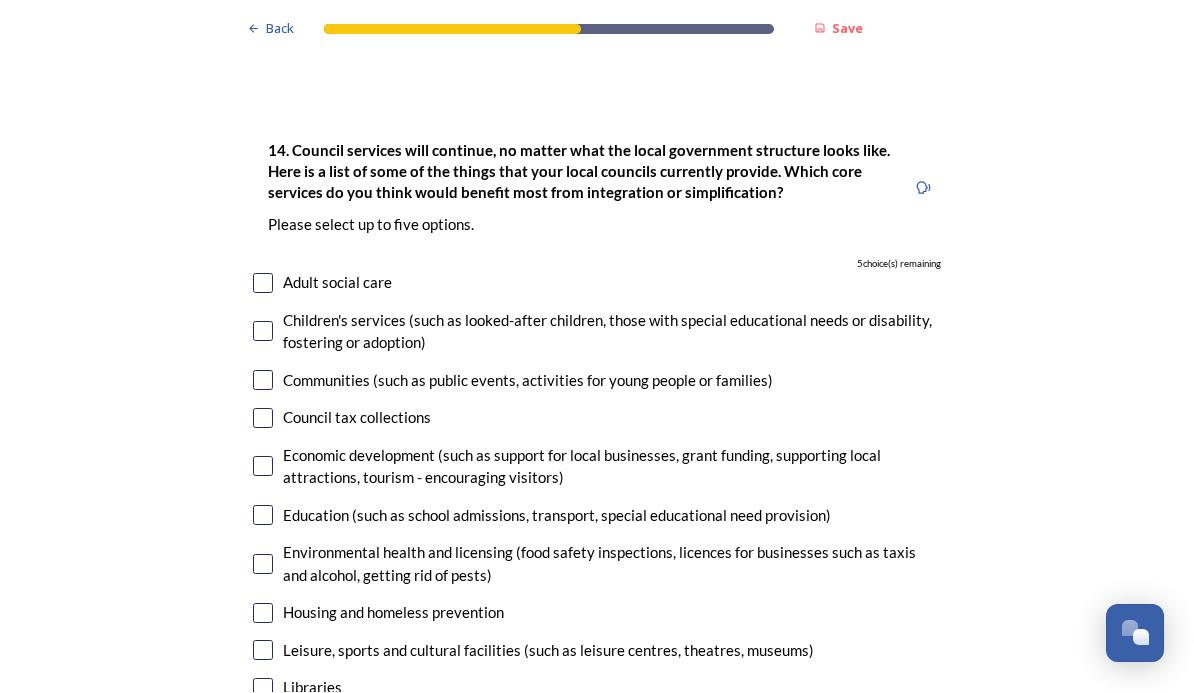 click at bounding box center (263, 332) 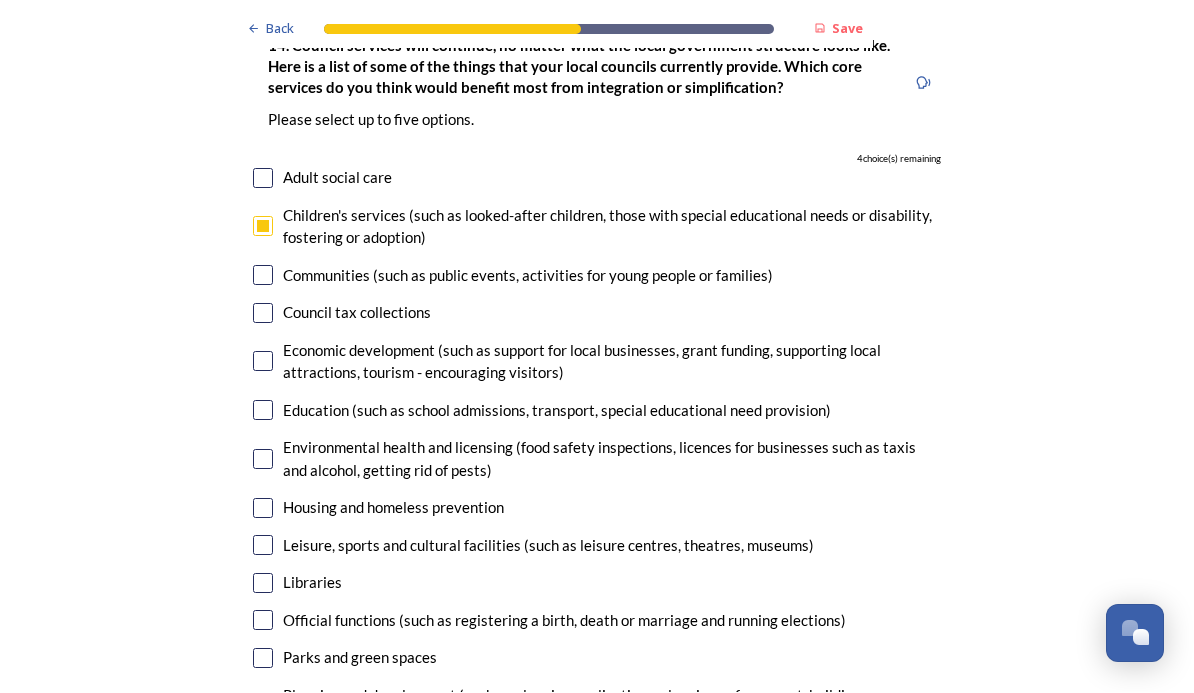 scroll, scrollTop: 4732, scrollLeft: 0, axis: vertical 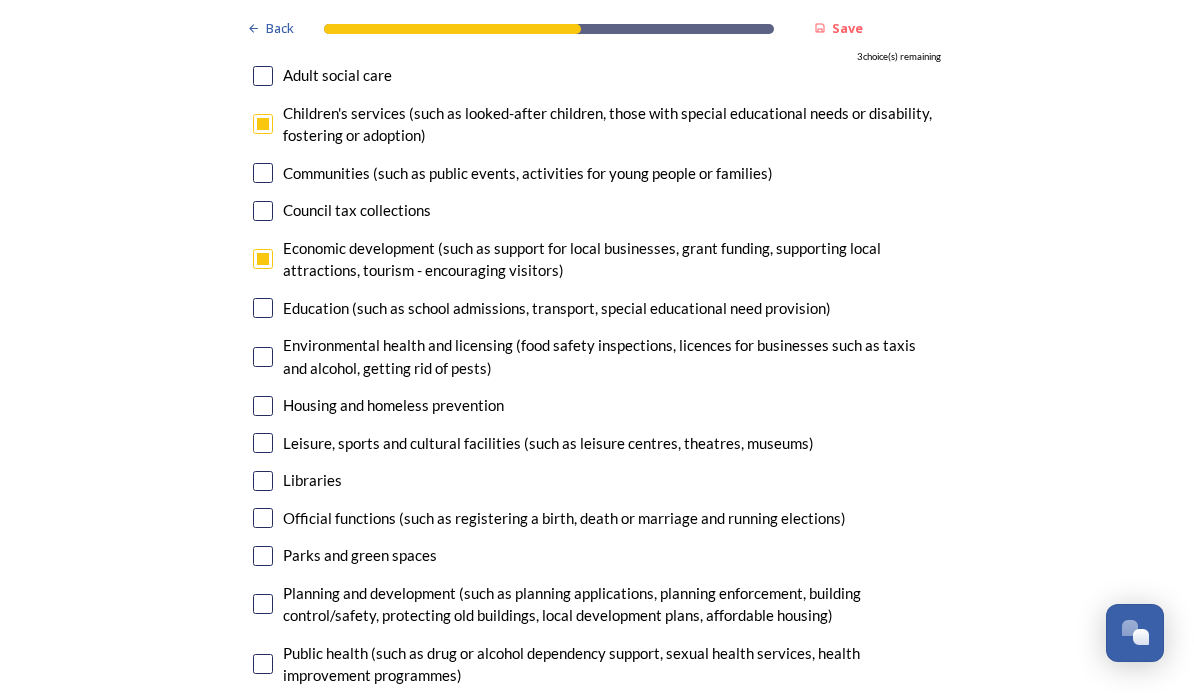 click at bounding box center [263, 358] 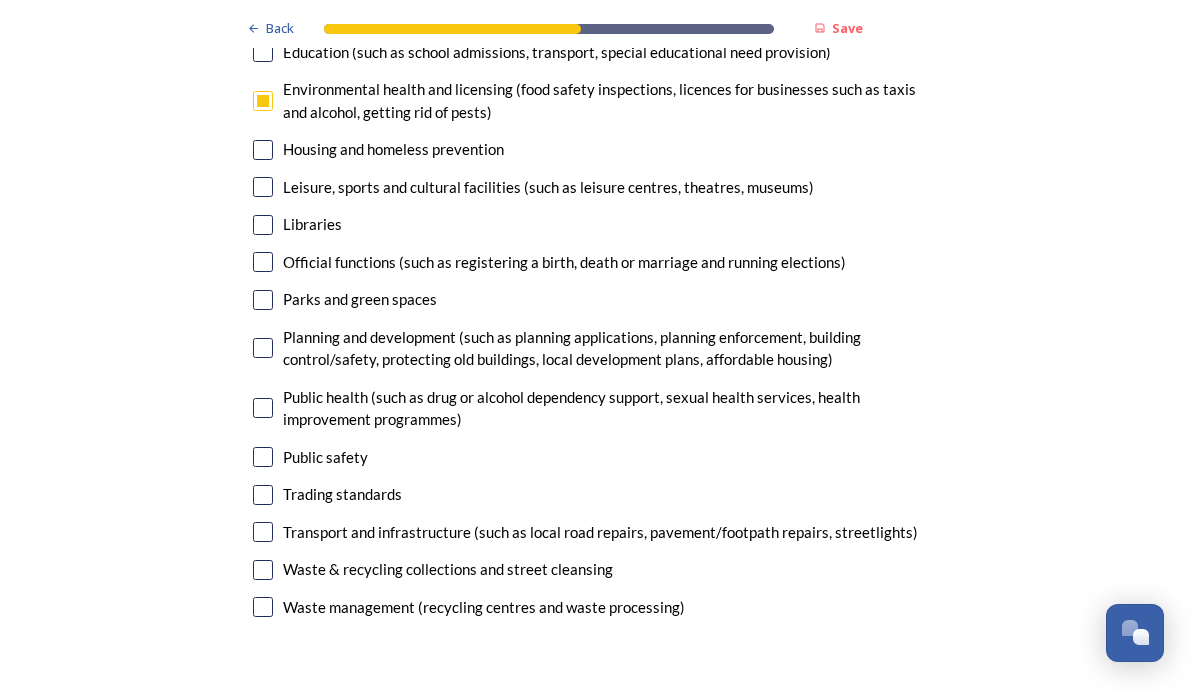 scroll, scrollTop: 5090, scrollLeft: 0, axis: vertical 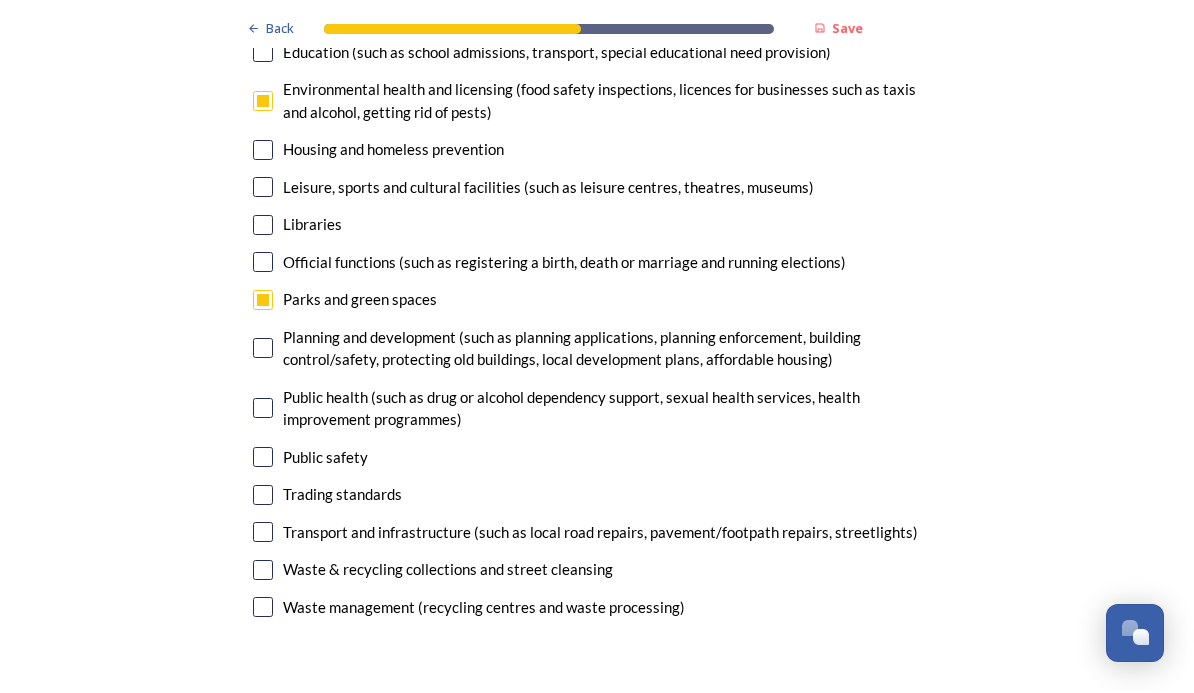 click at bounding box center [263, 349] 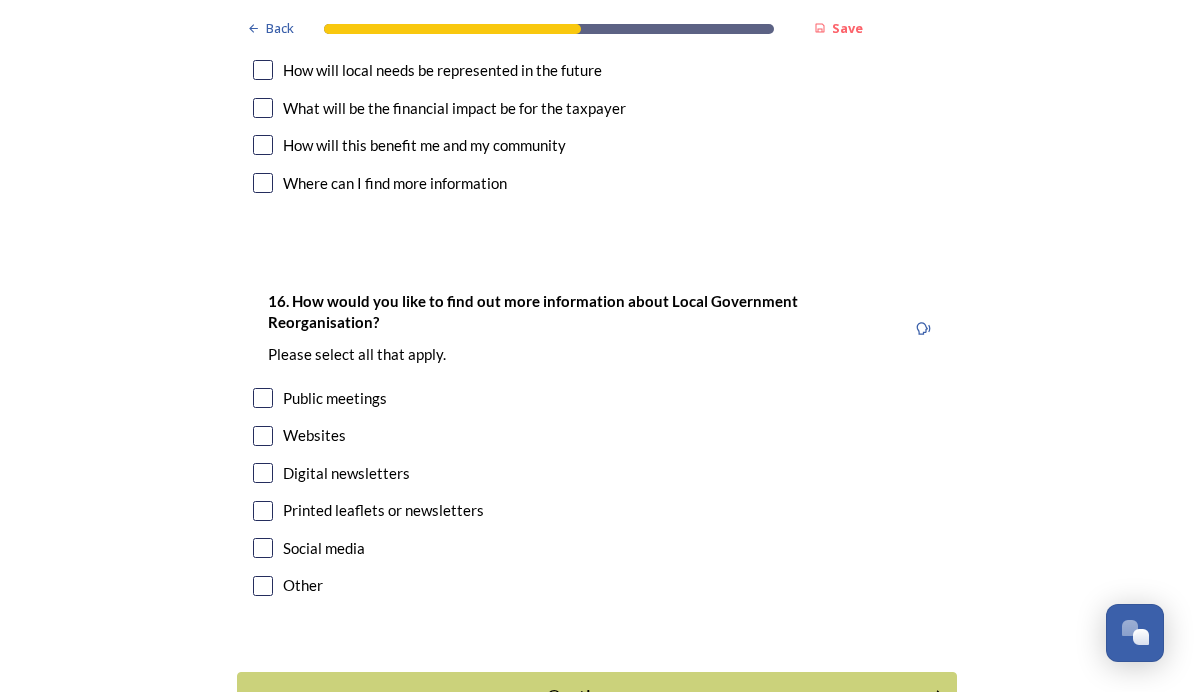 scroll, scrollTop: 6045, scrollLeft: 0, axis: vertical 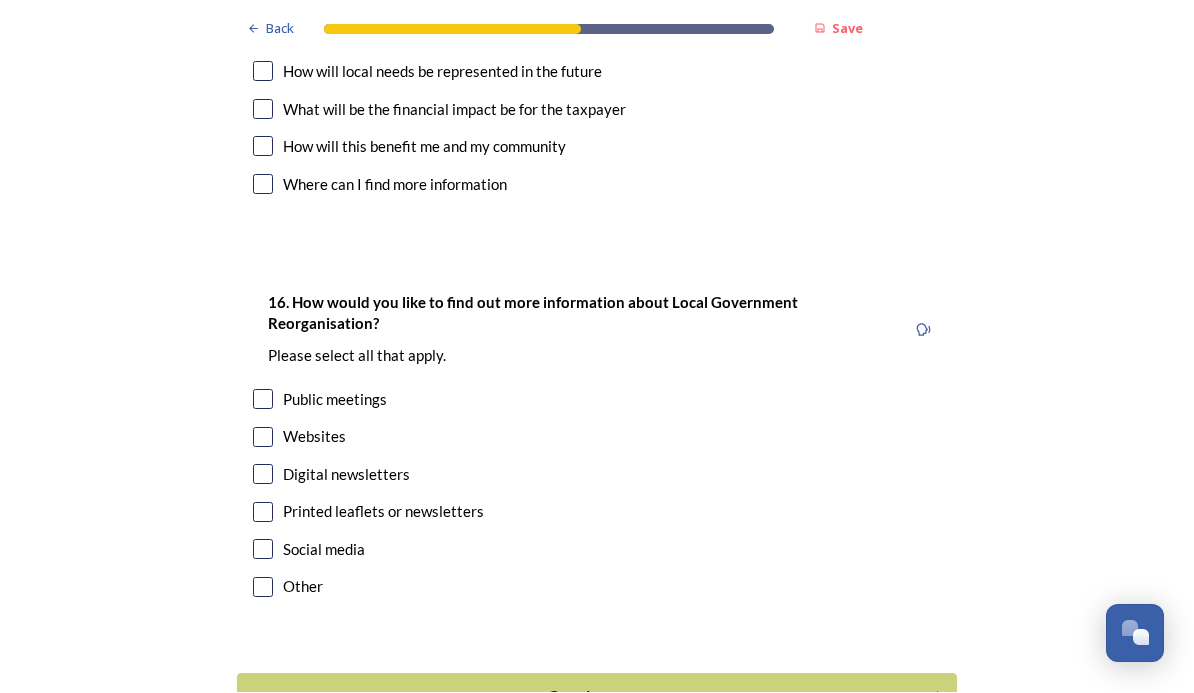 click at bounding box center [263, 438] 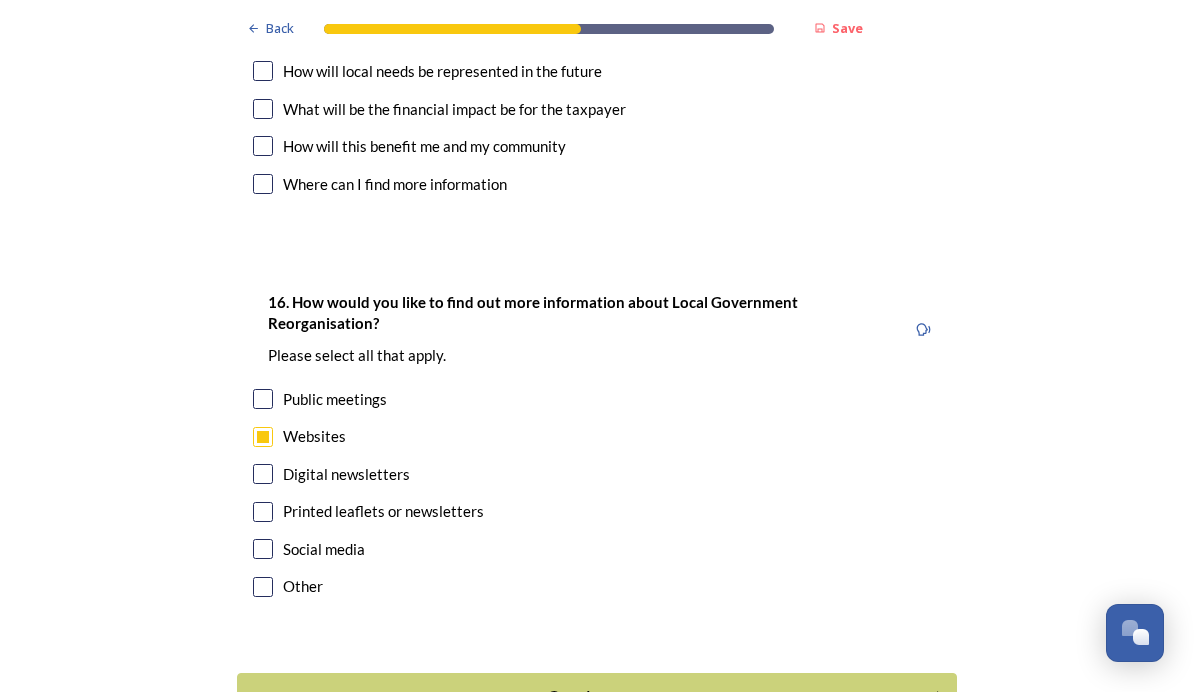 click on "Continue" at bounding box center [583, 698] 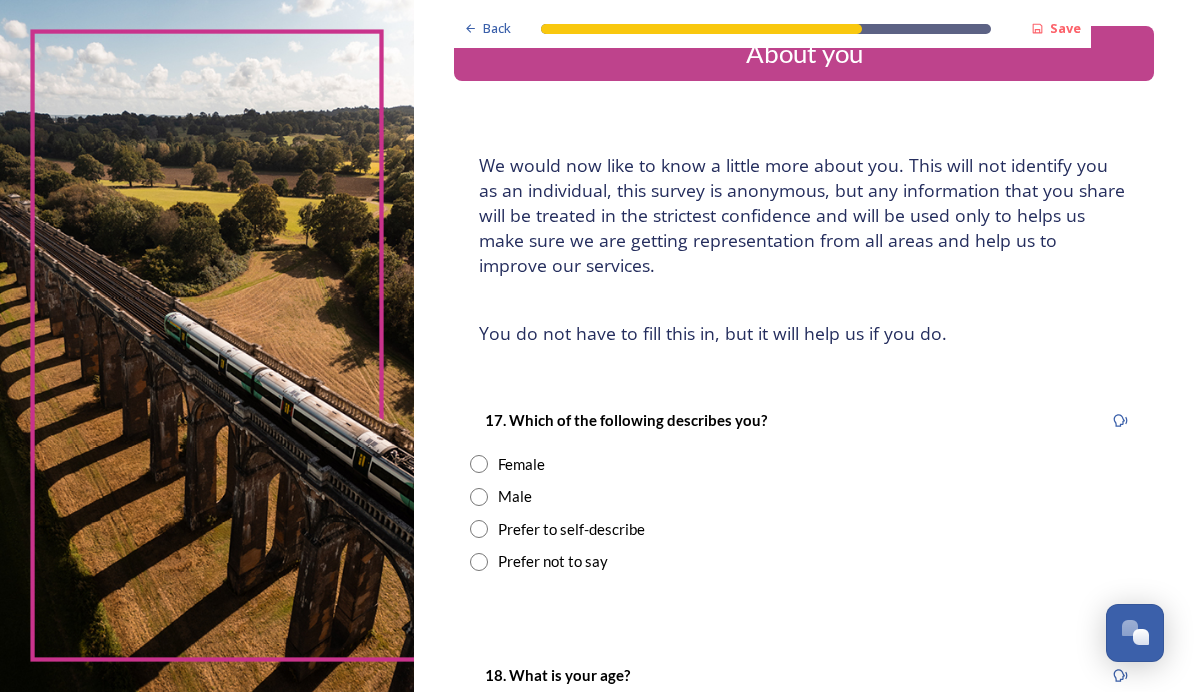 scroll, scrollTop: 43, scrollLeft: 0, axis: vertical 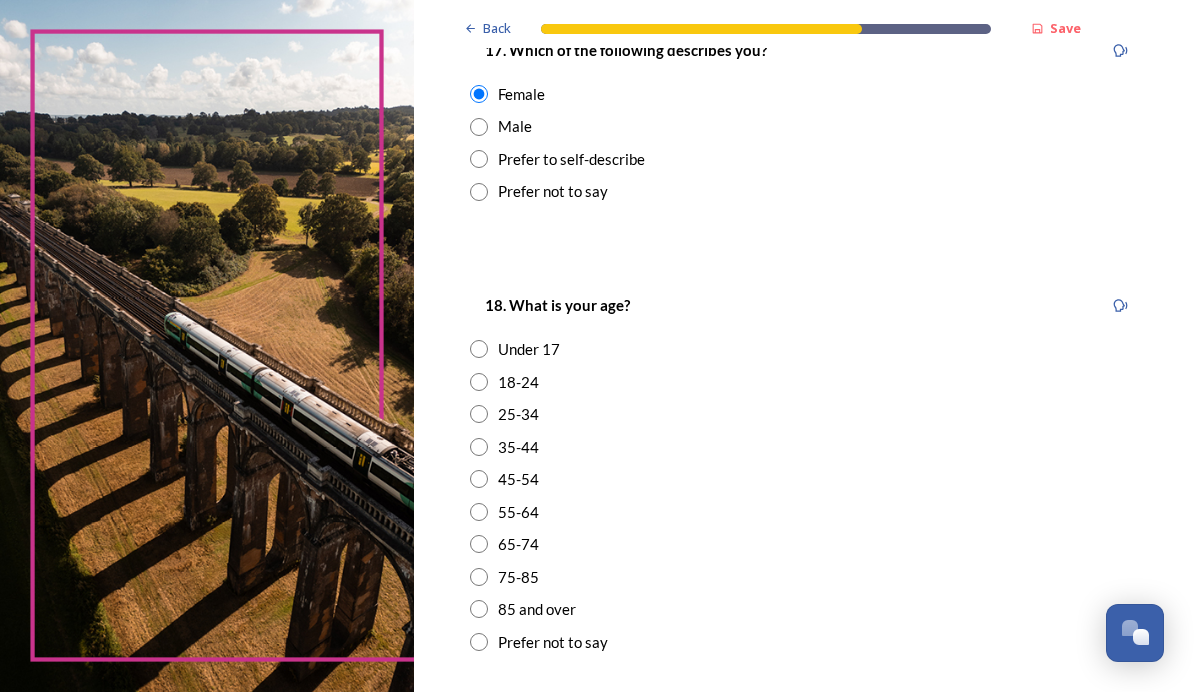 click at bounding box center [479, 545] 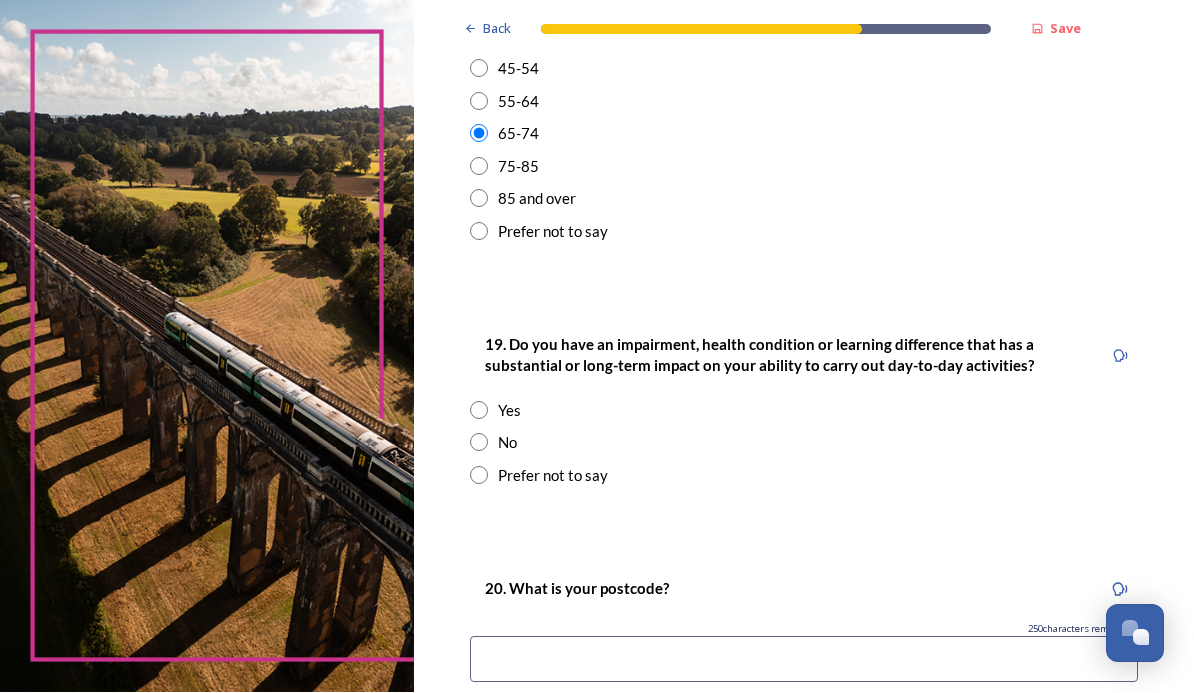 scroll, scrollTop: 825, scrollLeft: 0, axis: vertical 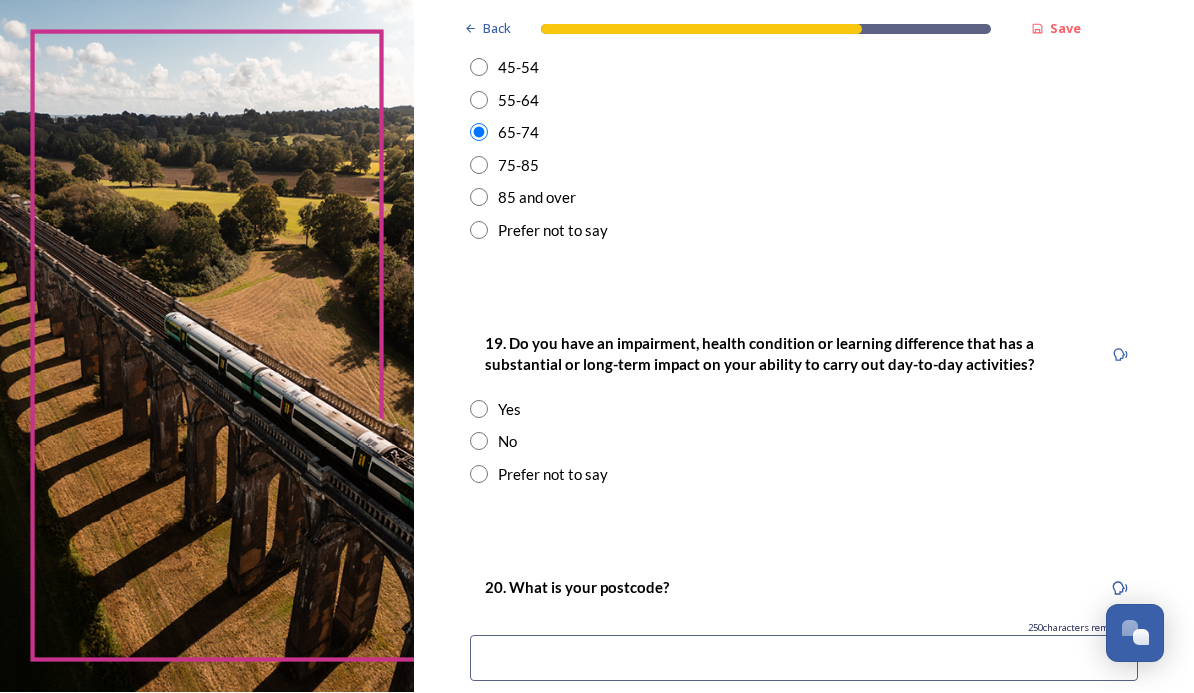 click at bounding box center (479, 442) 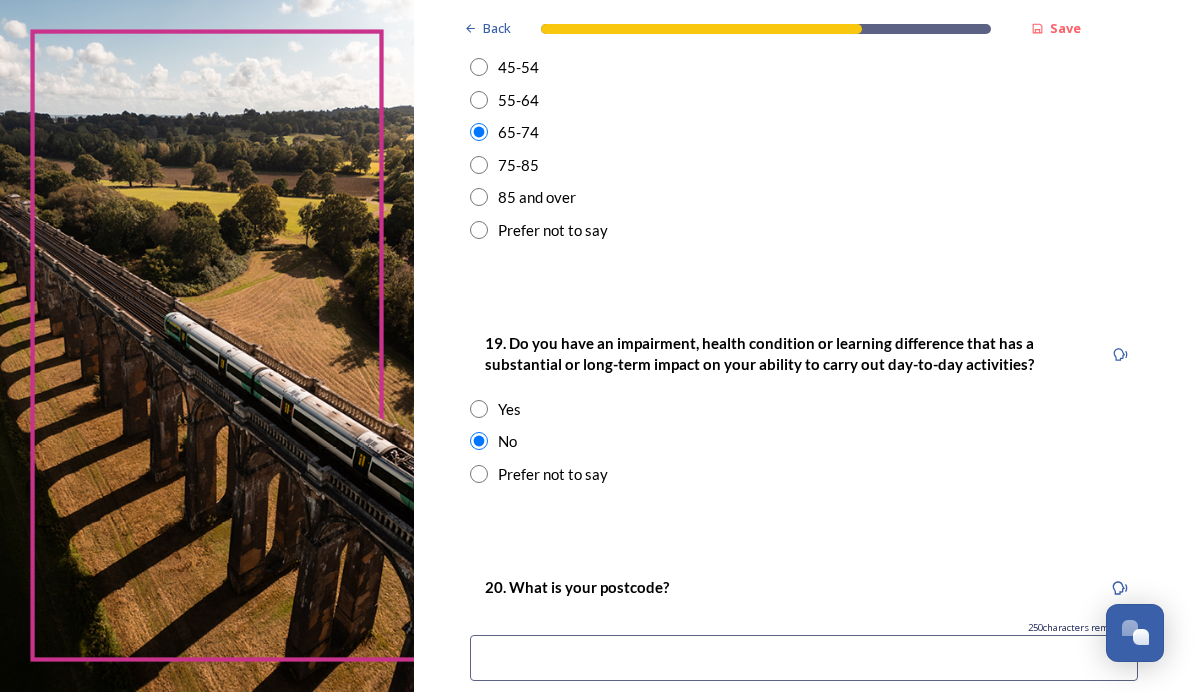 click at bounding box center [804, 659] 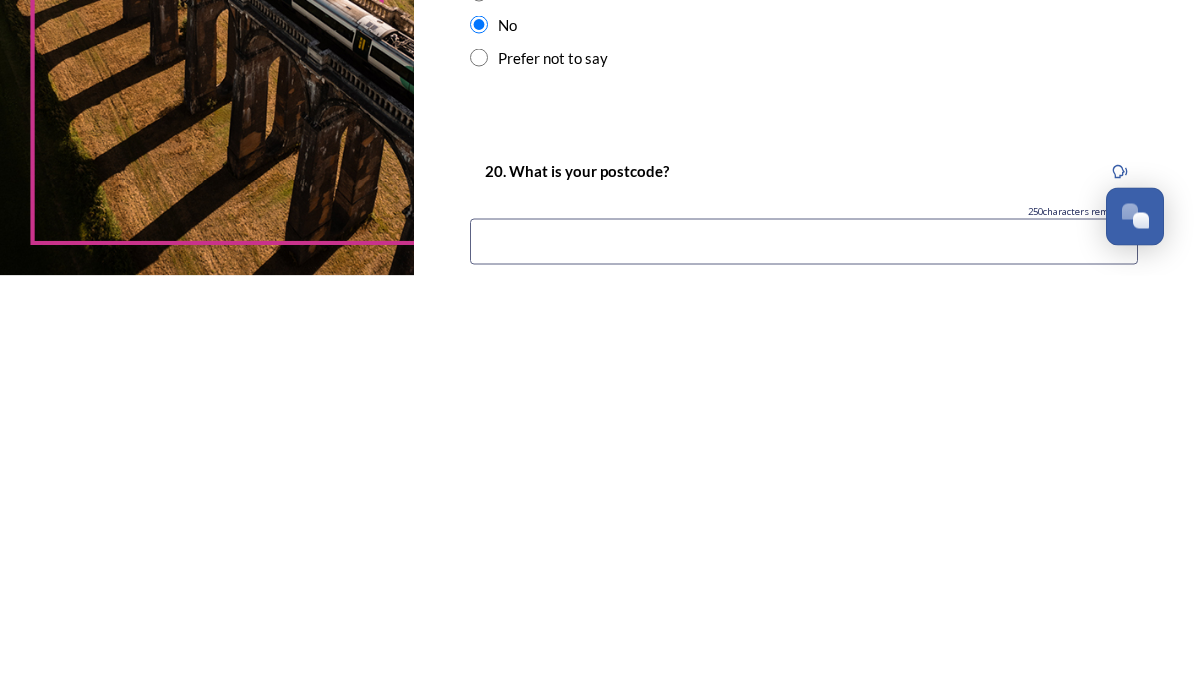 type on "[POSTCODE]" 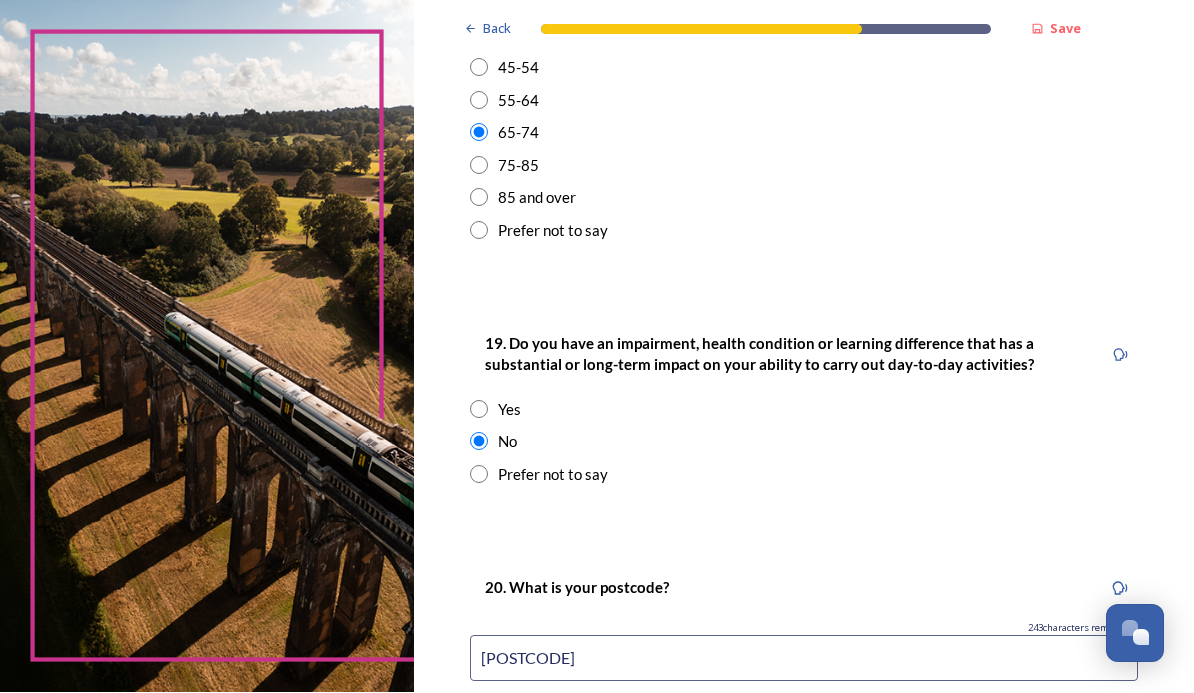 click on "Continue" at bounding box center [790, 789] 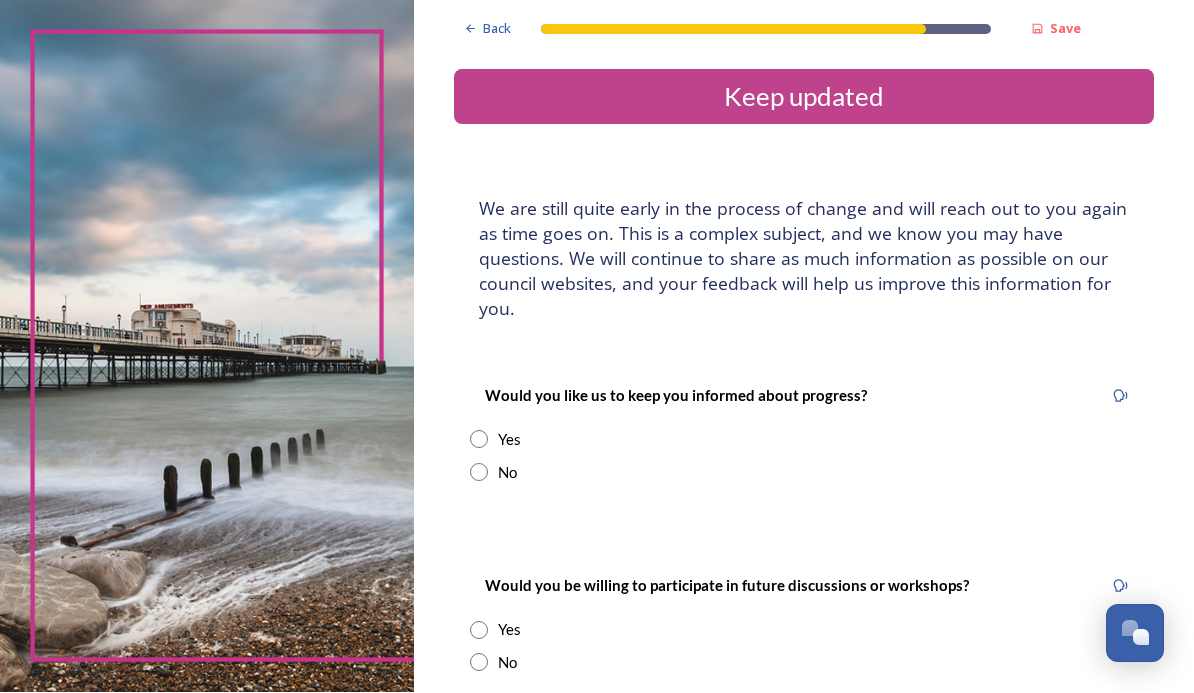 click at bounding box center (479, 440) 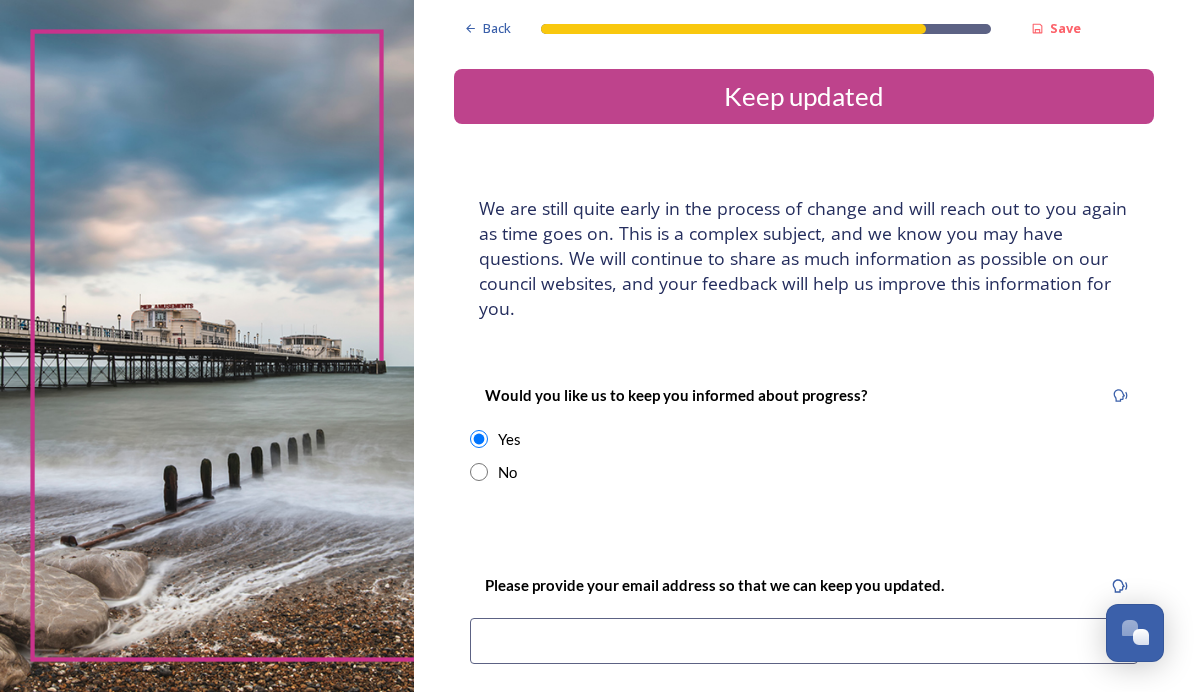 click at bounding box center (804, 642) 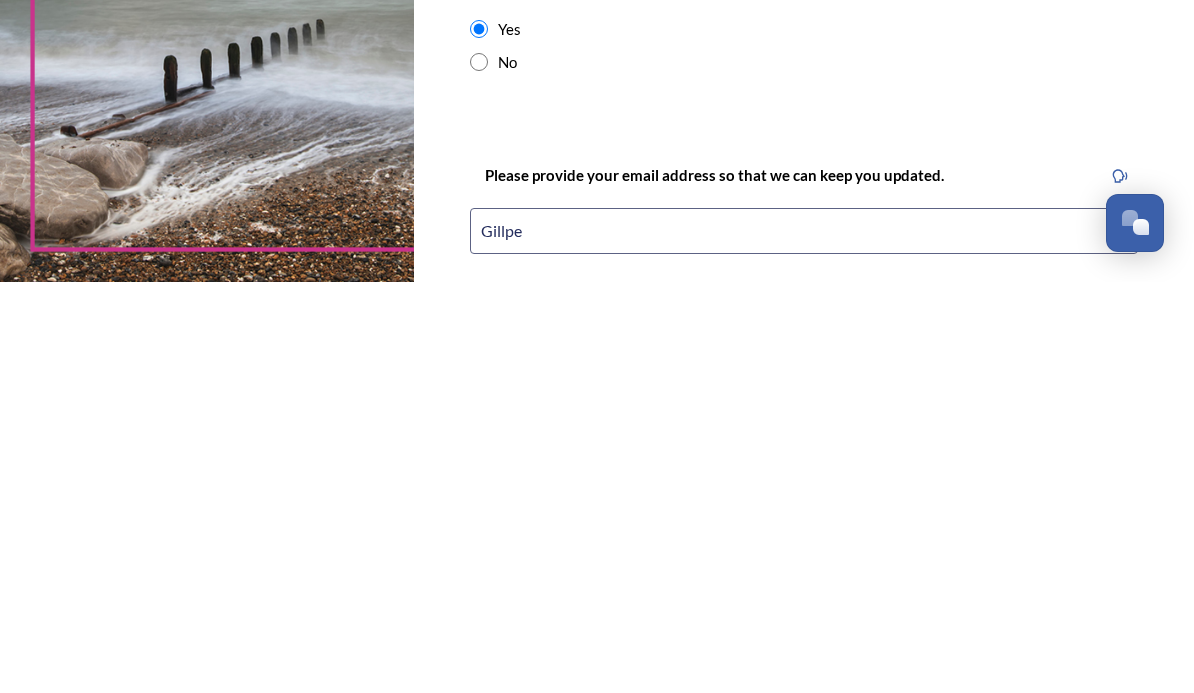 type on "Gillper" 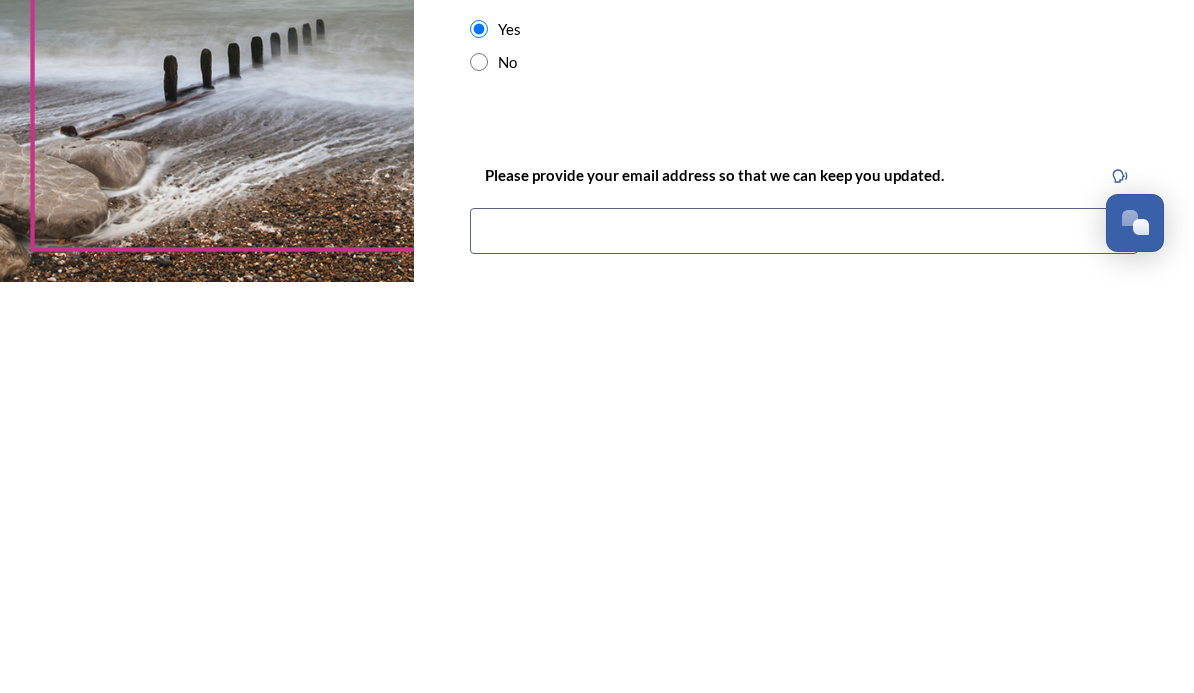 type on "[EMAIL]" 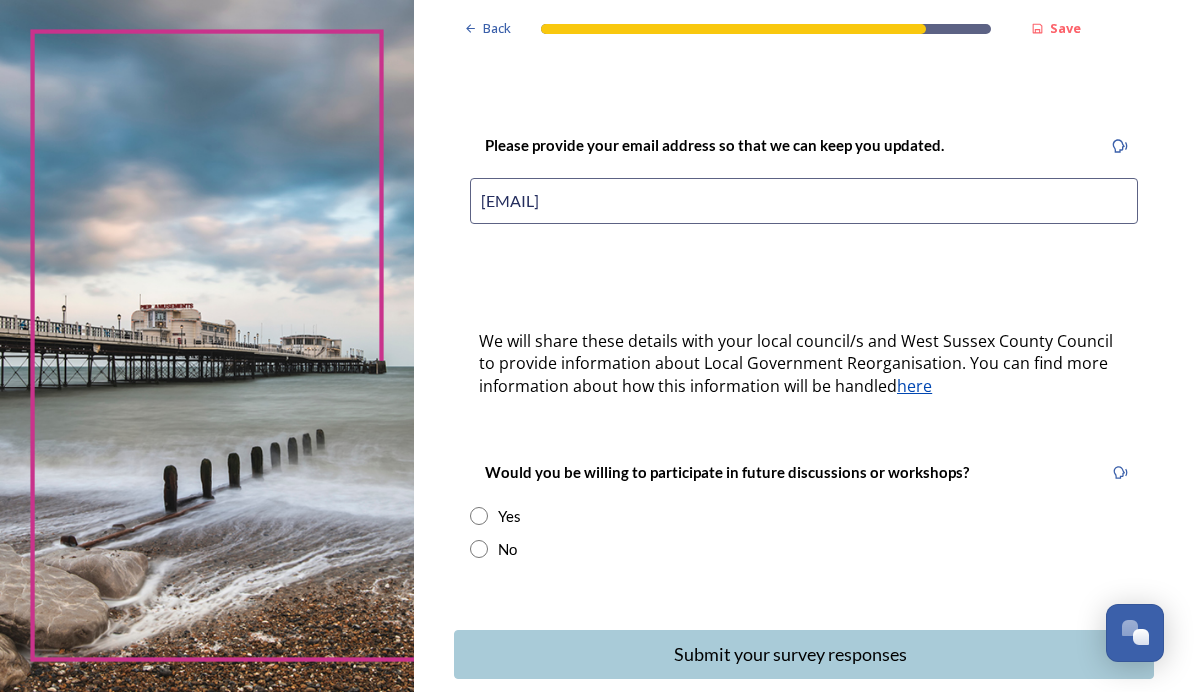 scroll, scrollTop: 439, scrollLeft: 0, axis: vertical 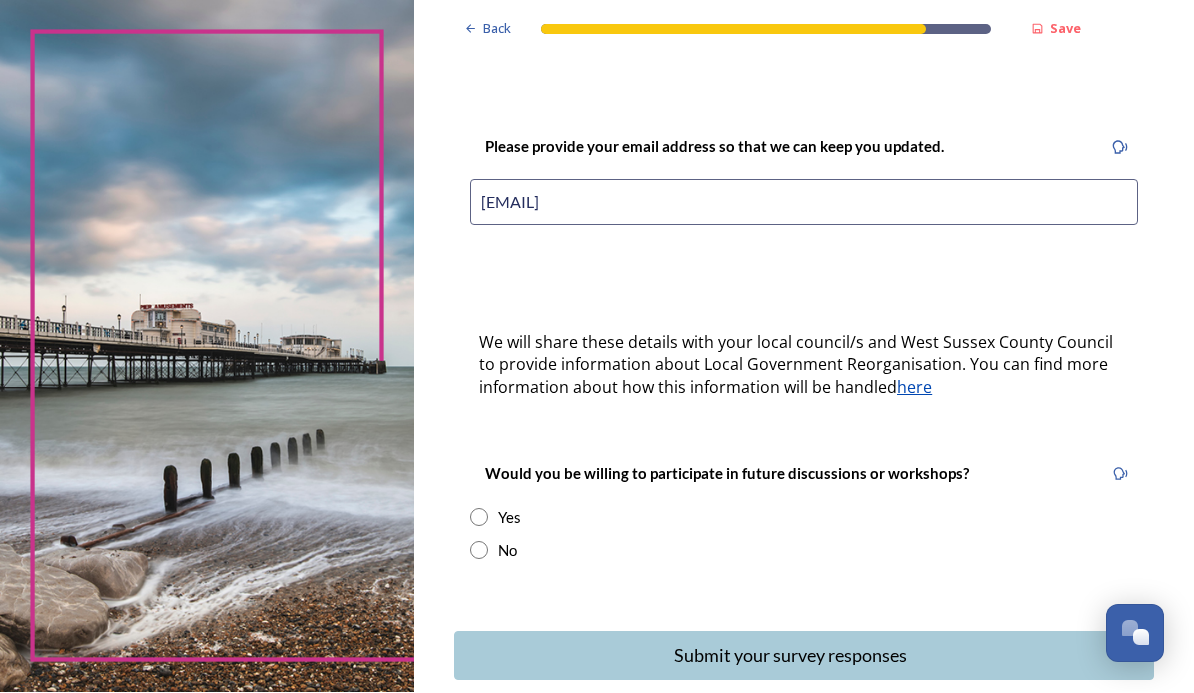 click at bounding box center (479, 551) 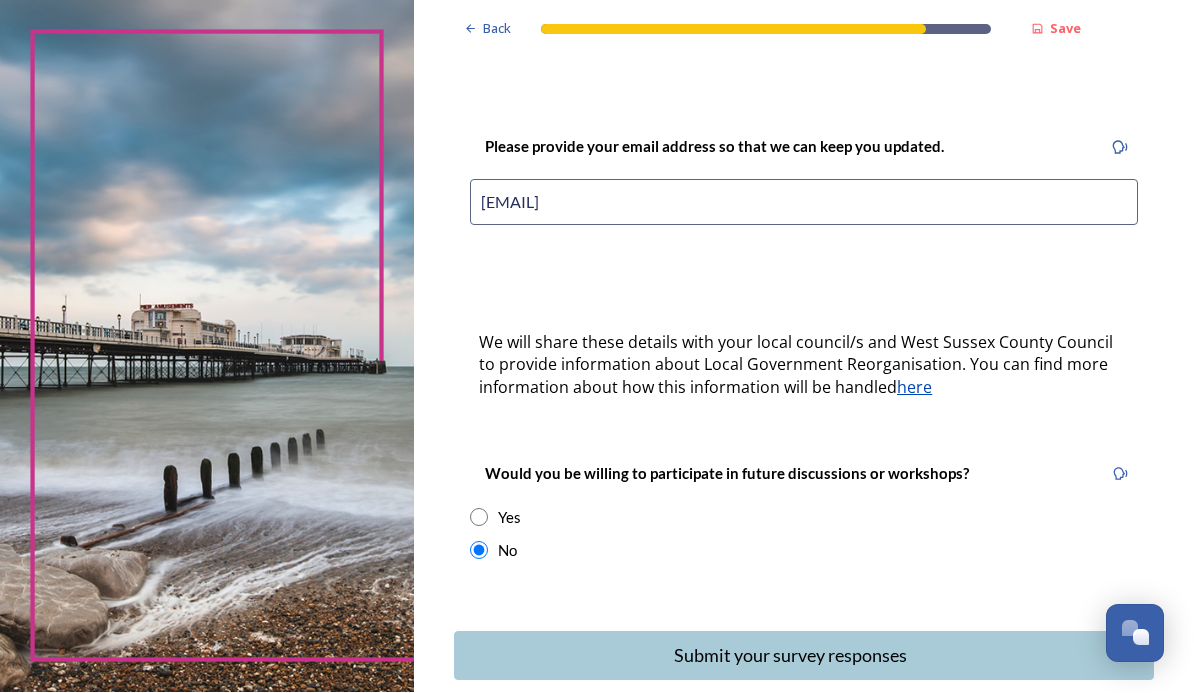 click on "Submit your survey responses" at bounding box center (790, 656) 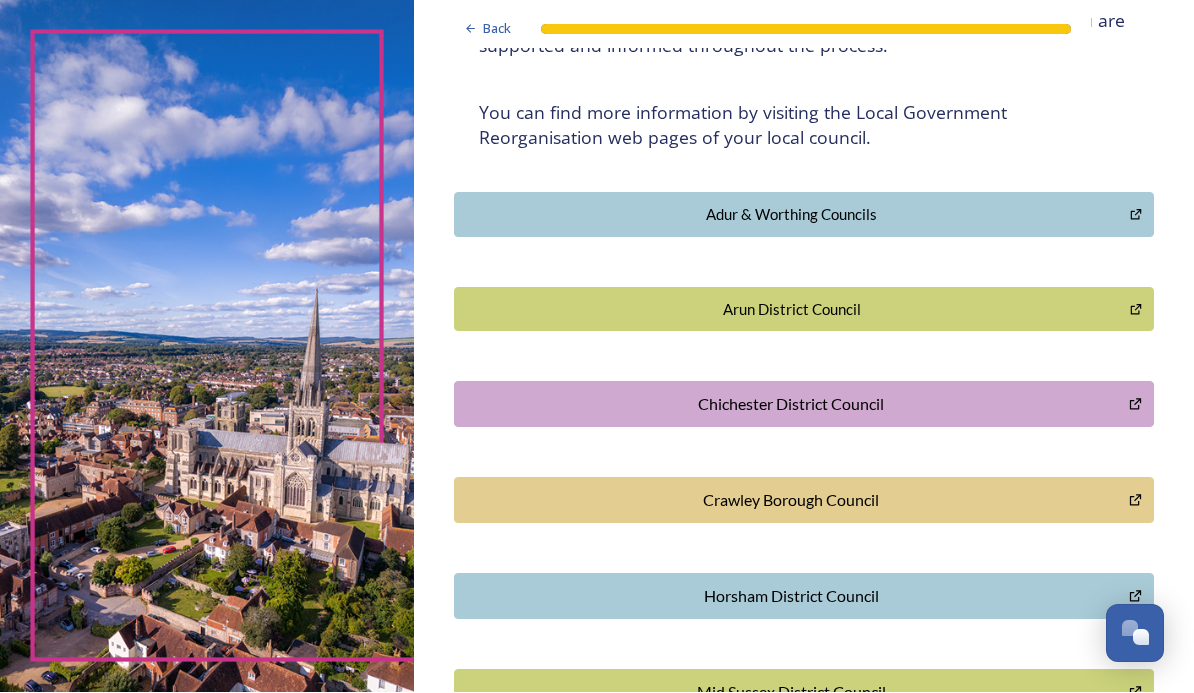 scroll, scrollTop: 360, scrollLeft: 0, axis: vertical 